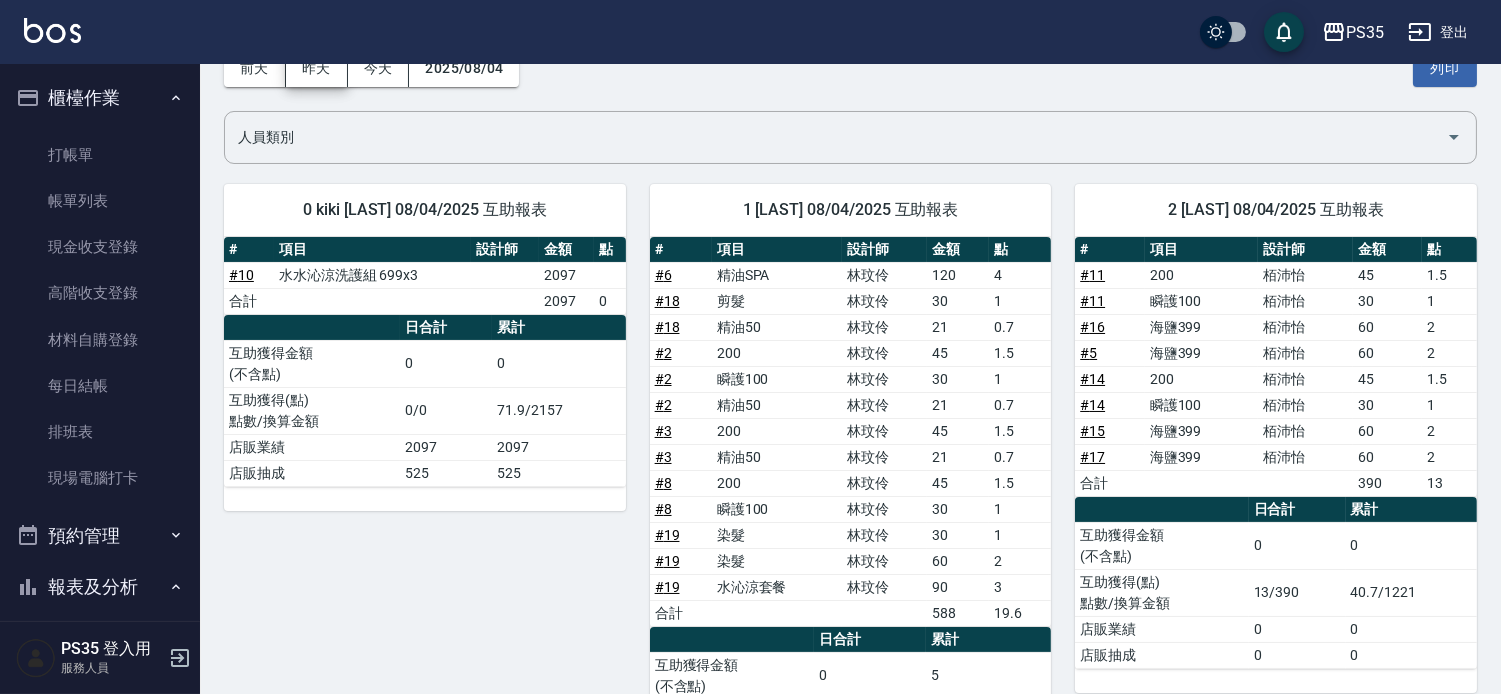 scroll, scrollTop: 111, scrollLeft: 0, axis: vertical 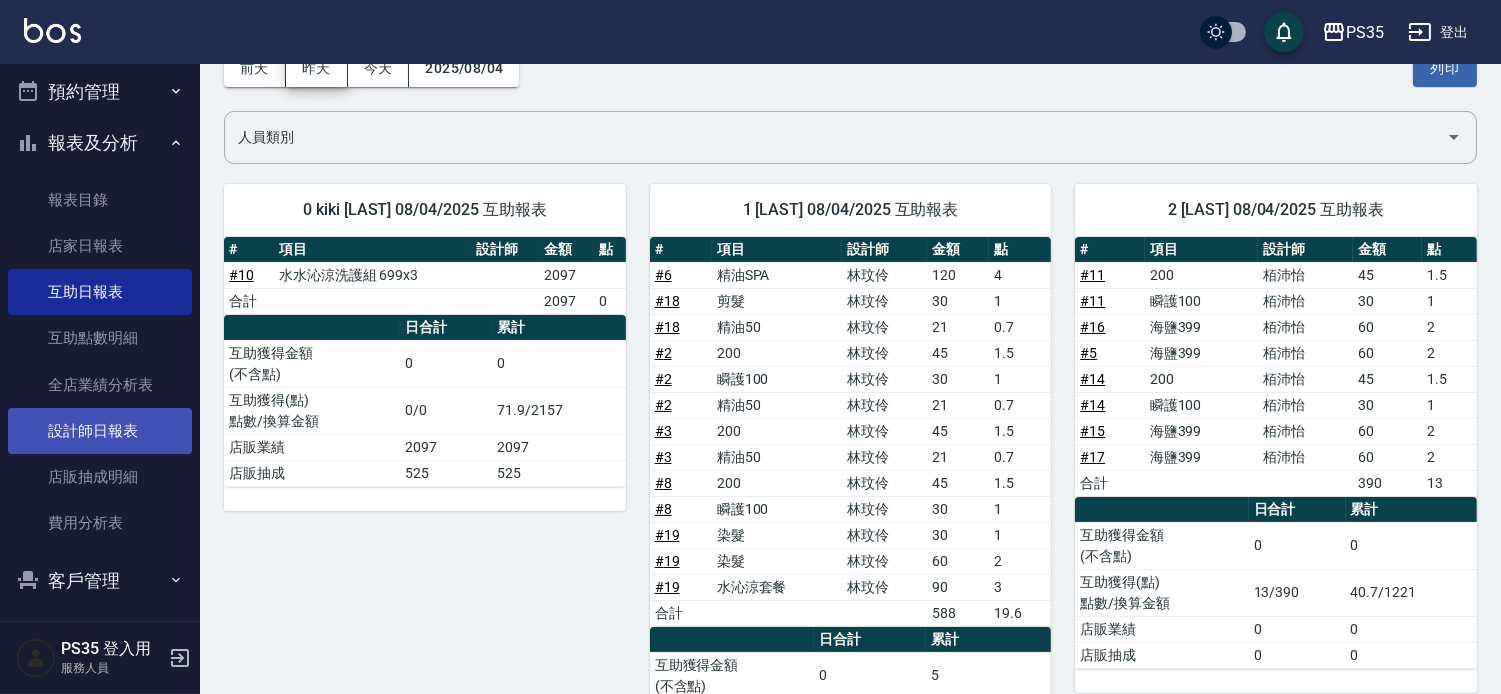 click on "設計師日報表" at bounding box center (100, 431) 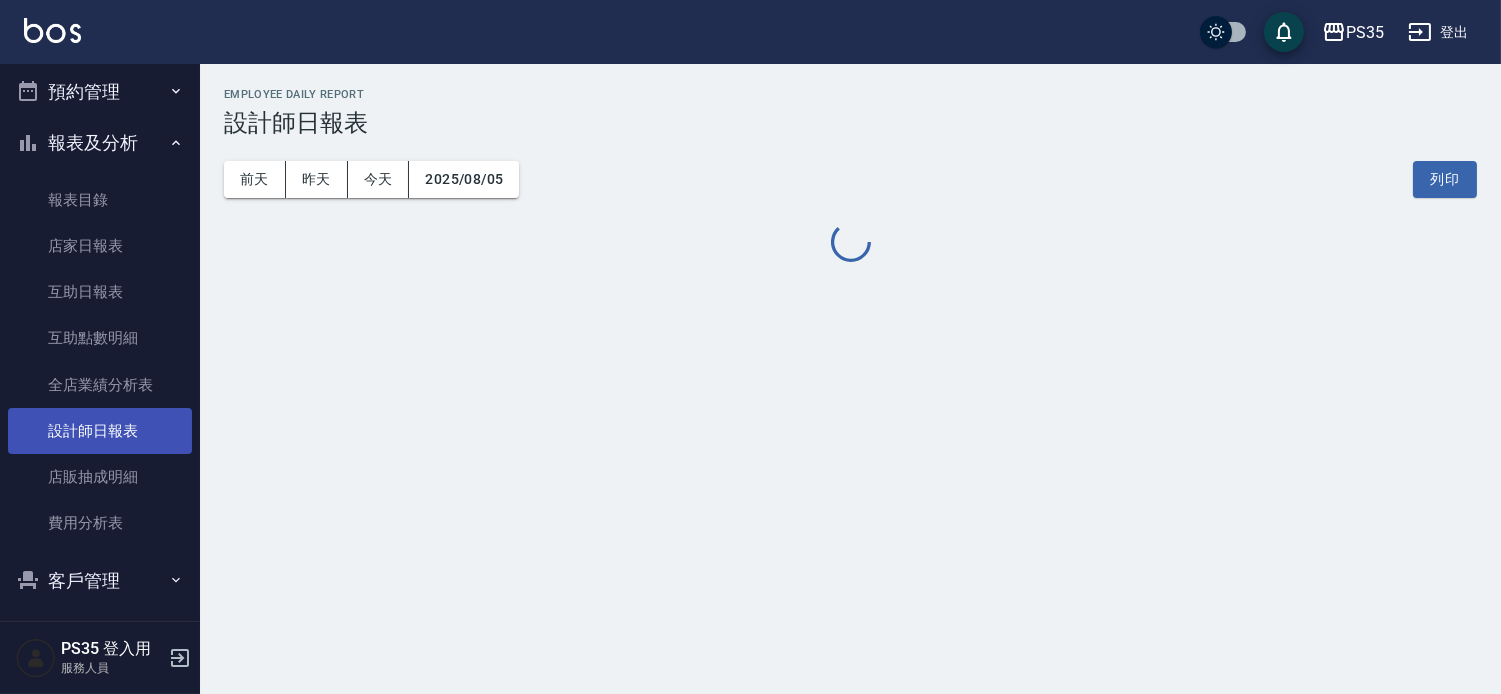 scroll, scrollTop: 0, scrollLeft: 0, axis: both 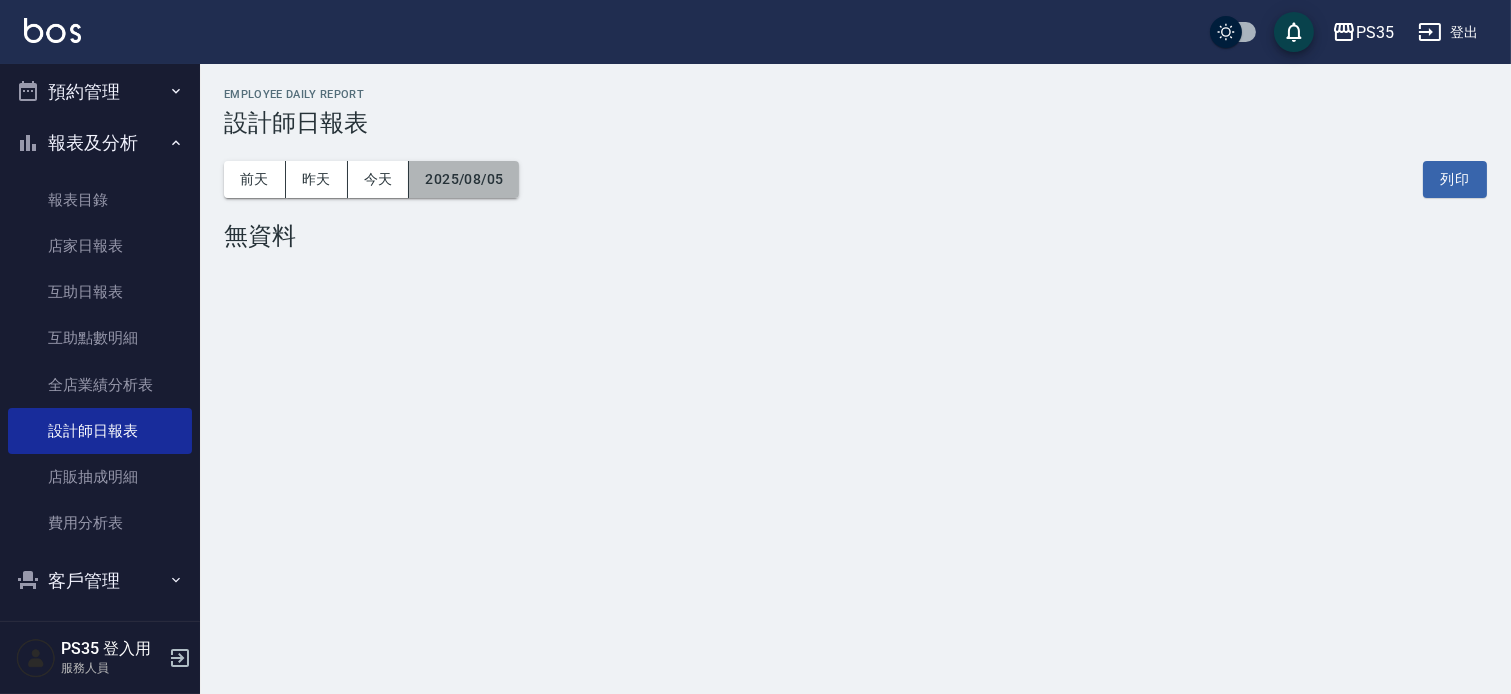 click on "2025/08/05" at bounding box center [464, 179] 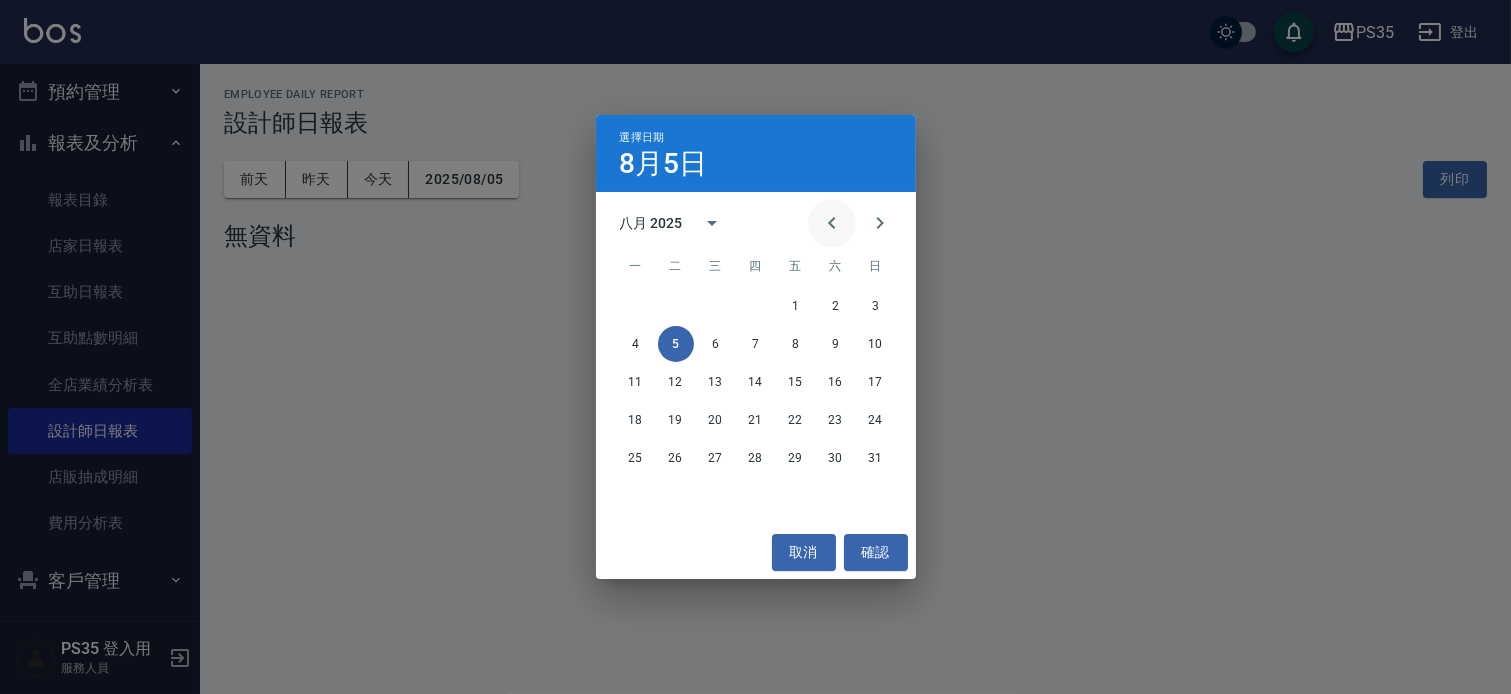 click 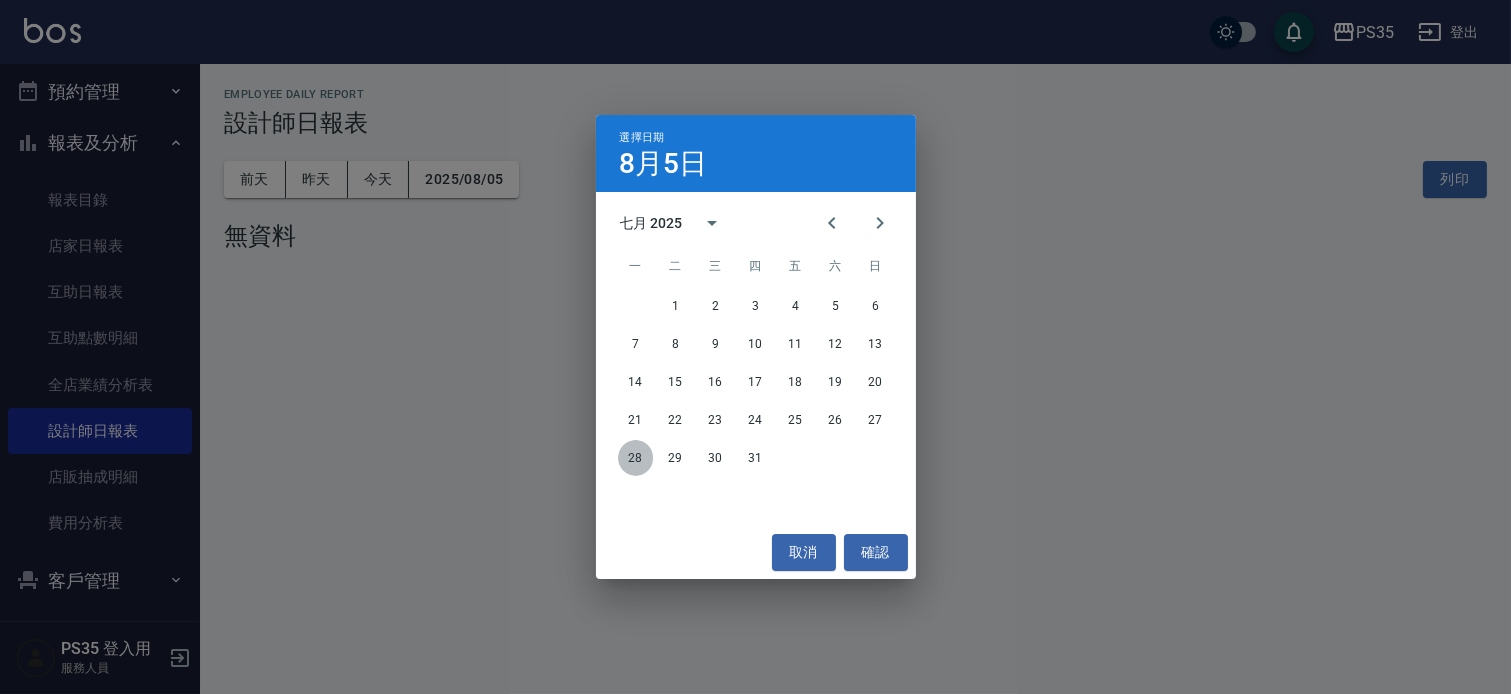click on "28" at bounding box center (636, 458) 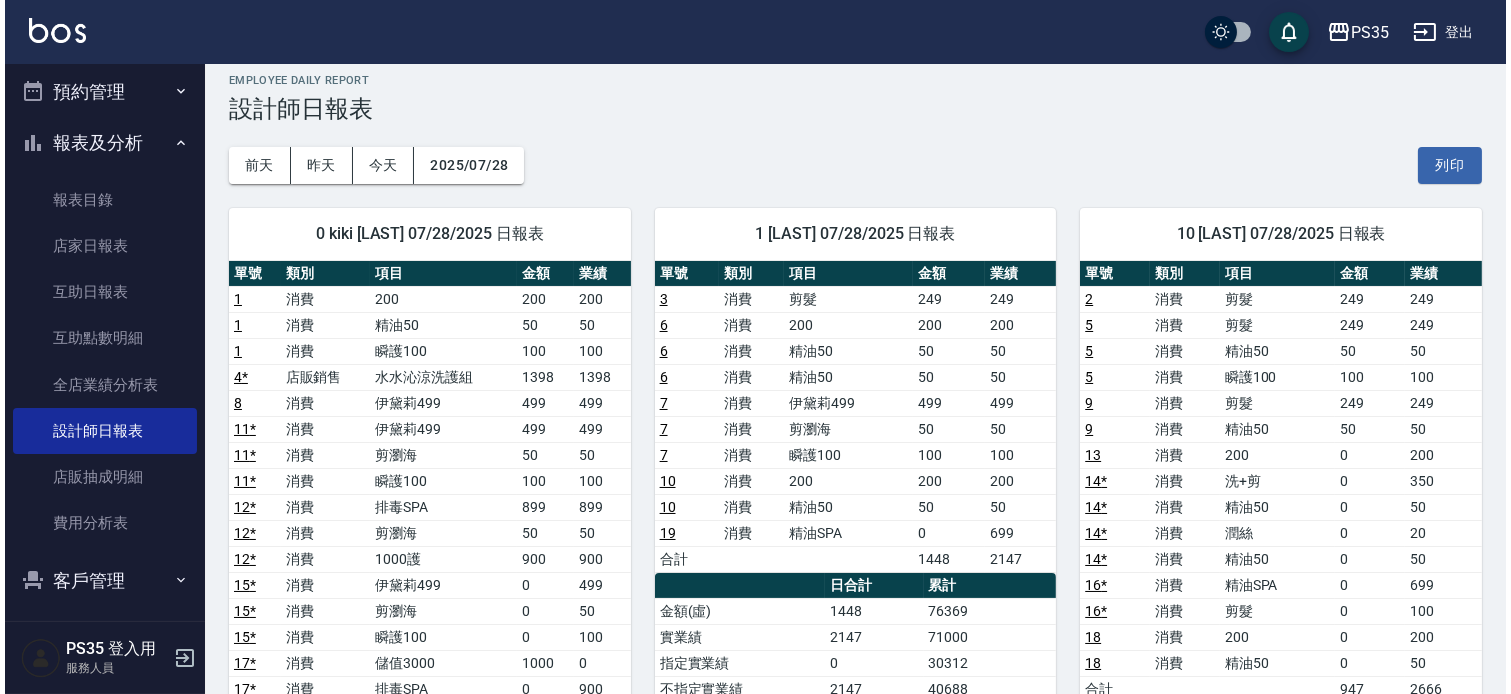 scroll, scrollTop: 0, scrollLeft: 0, axis: both 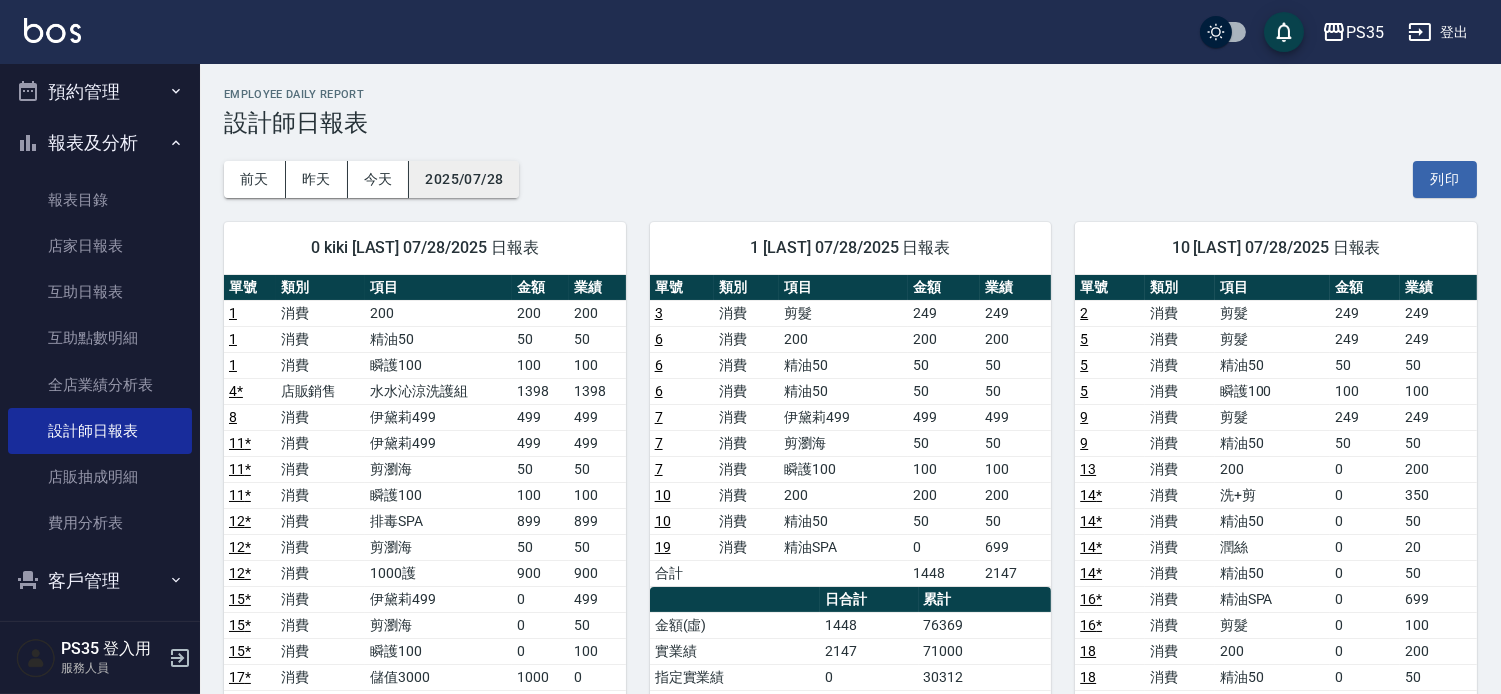 click on "2025/07/28" at bounding box center [464, 179] 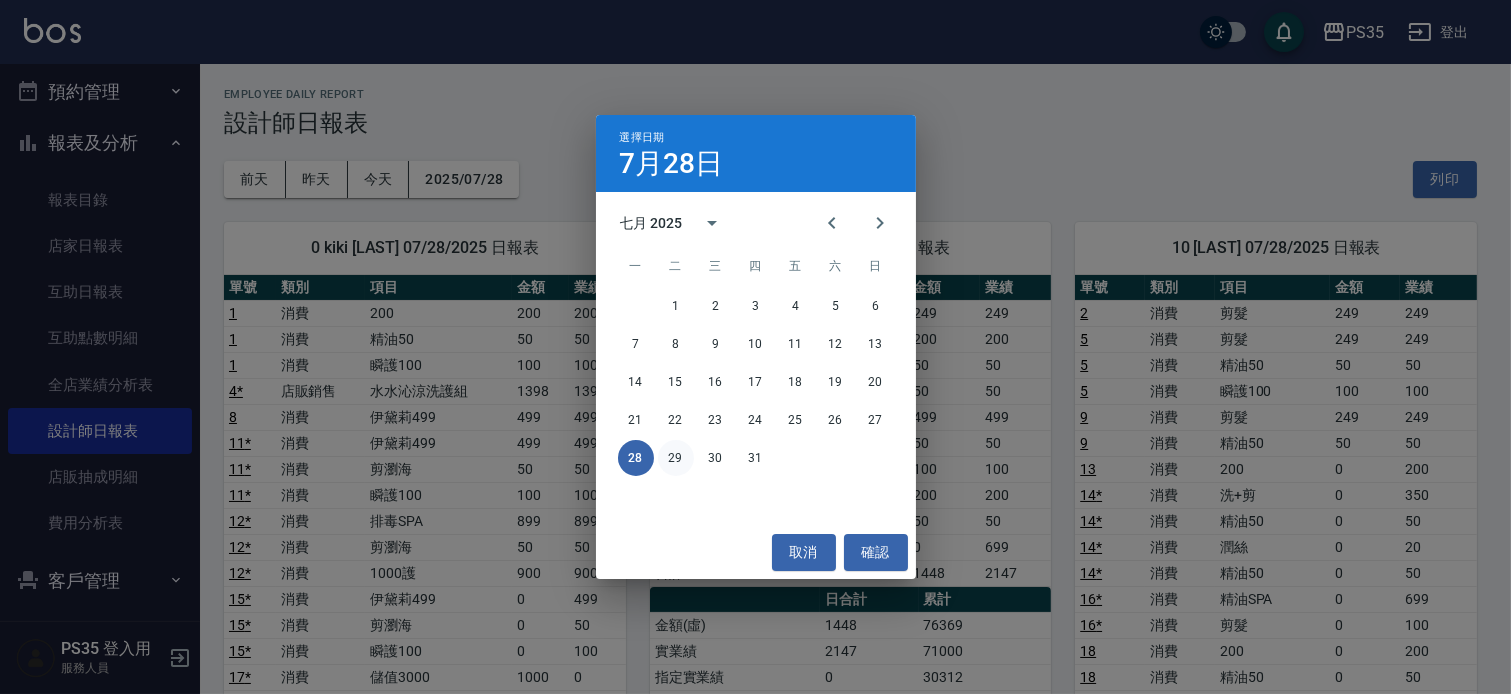 click on "29" at bounding box center [676, 458] 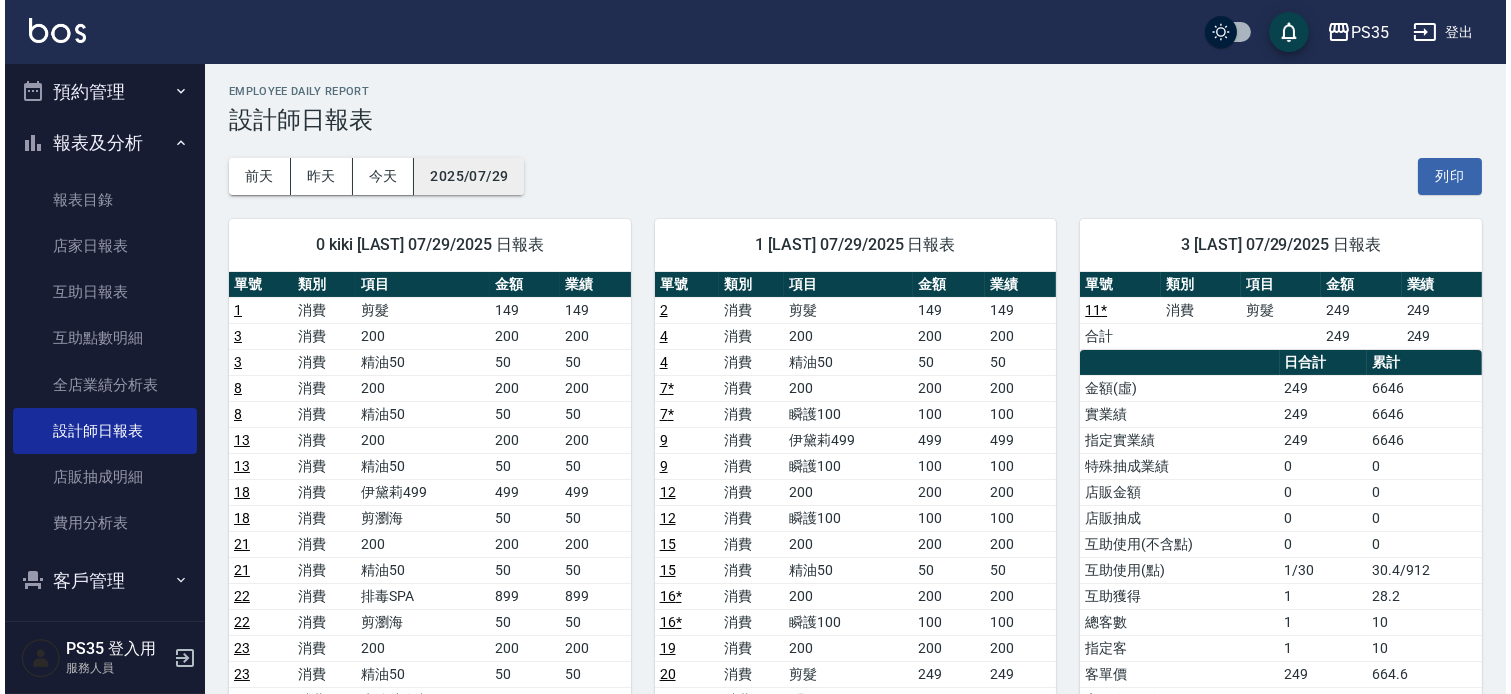 scroll, scrollTop: 0, scrollLeft: 0, axis: both 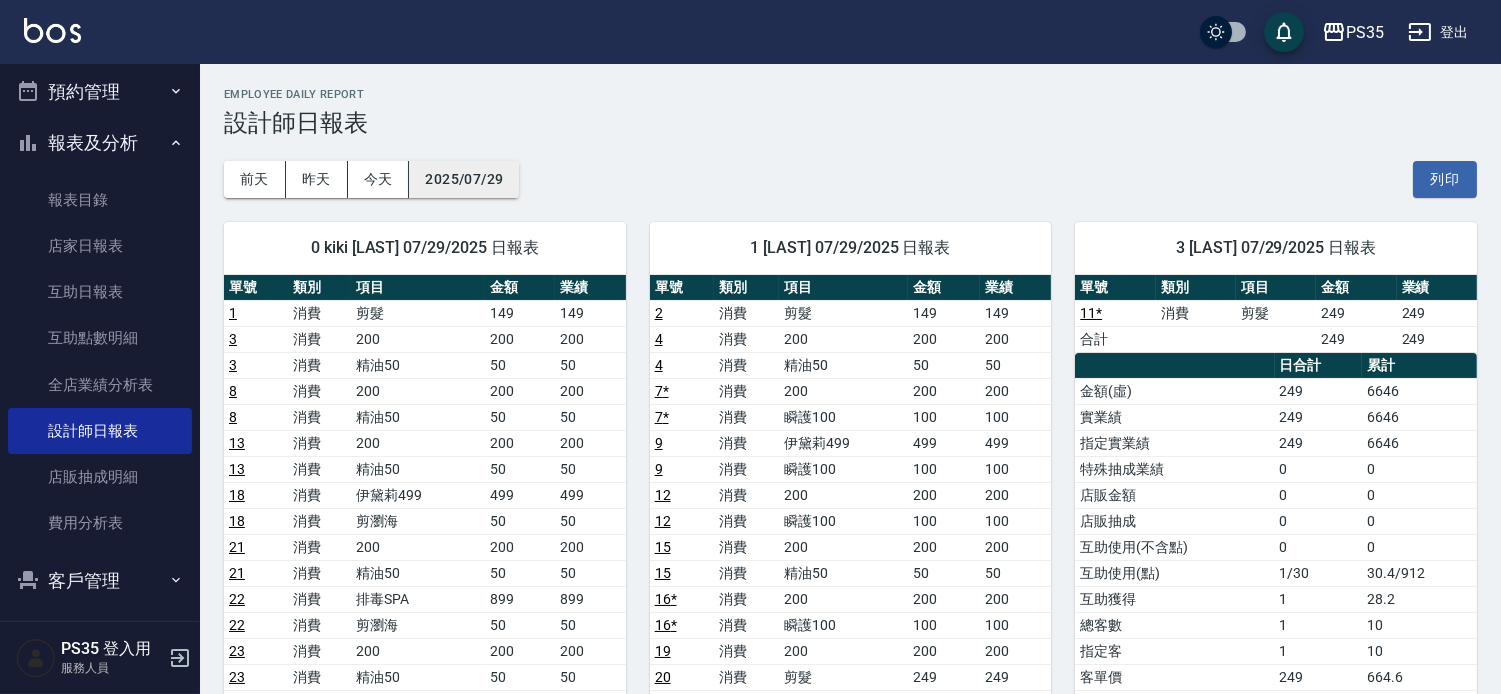 click on "2025/07/29" at bounding box center (464, 179) 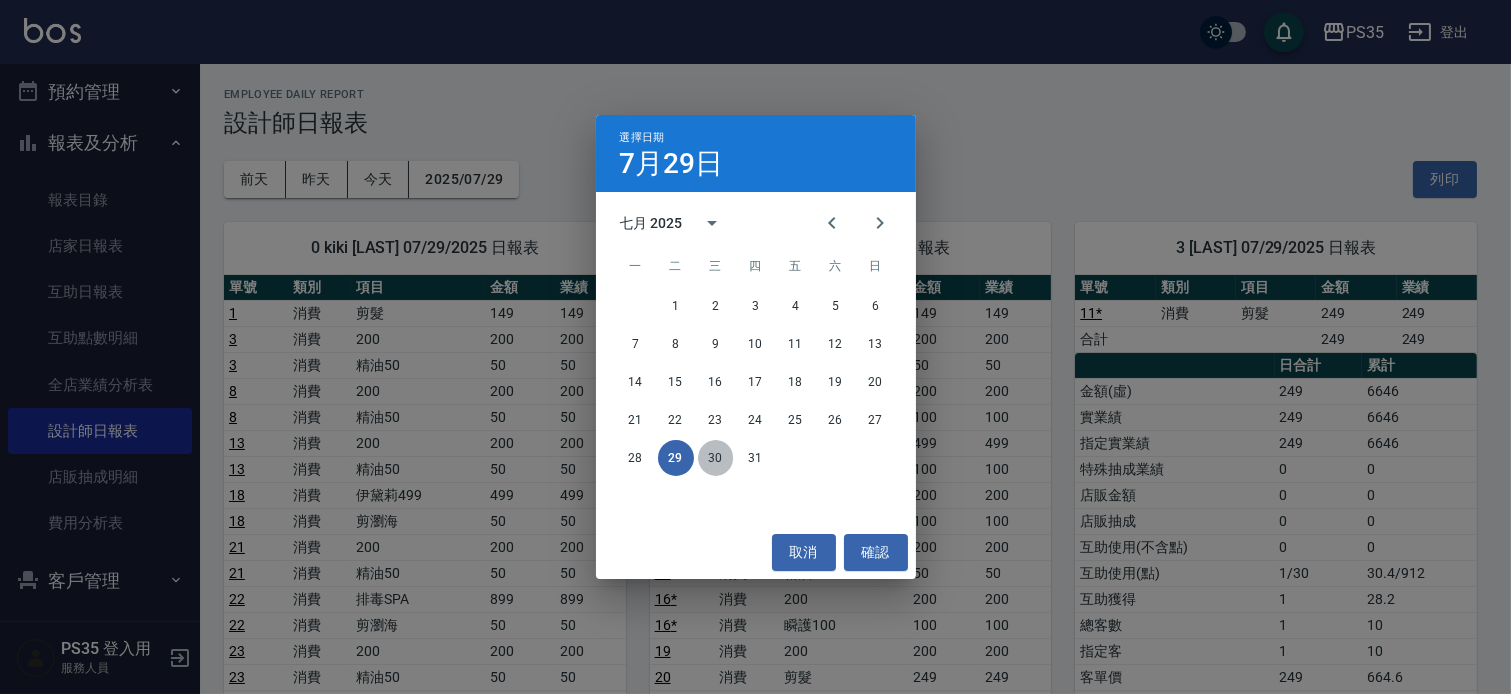 click on "30" at bounding box center [716, 458] 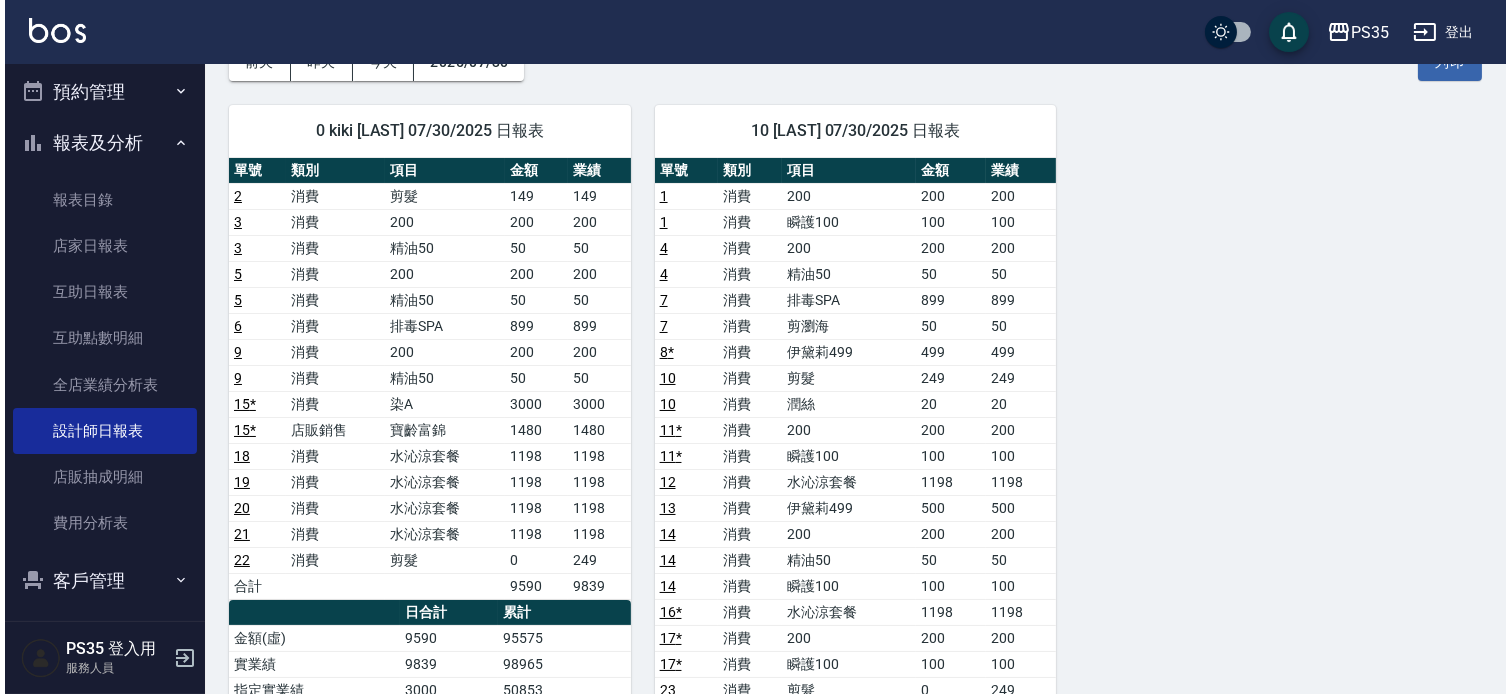 scroll, scrollTop: 111, scrollLeft: 0, axis: vertical 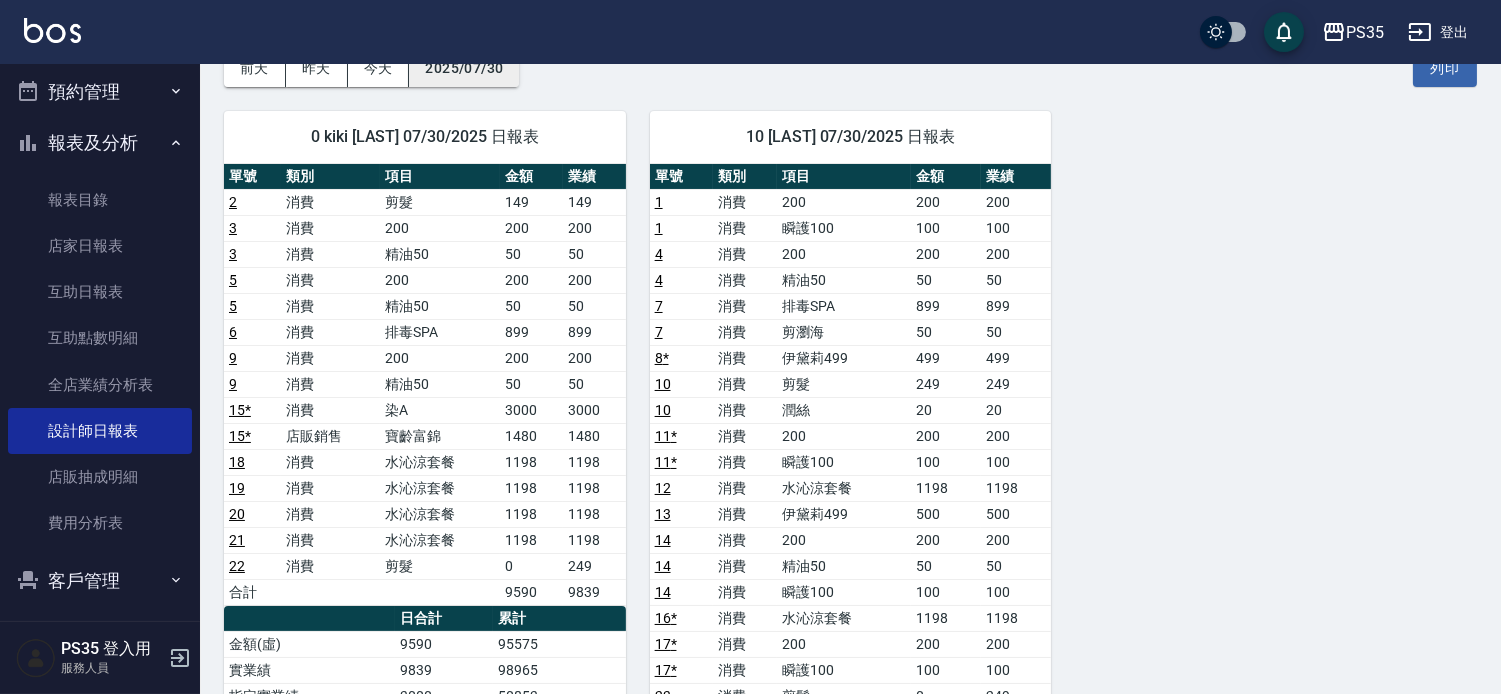 click on "2025/07/30" at bounding box center [464, 68] 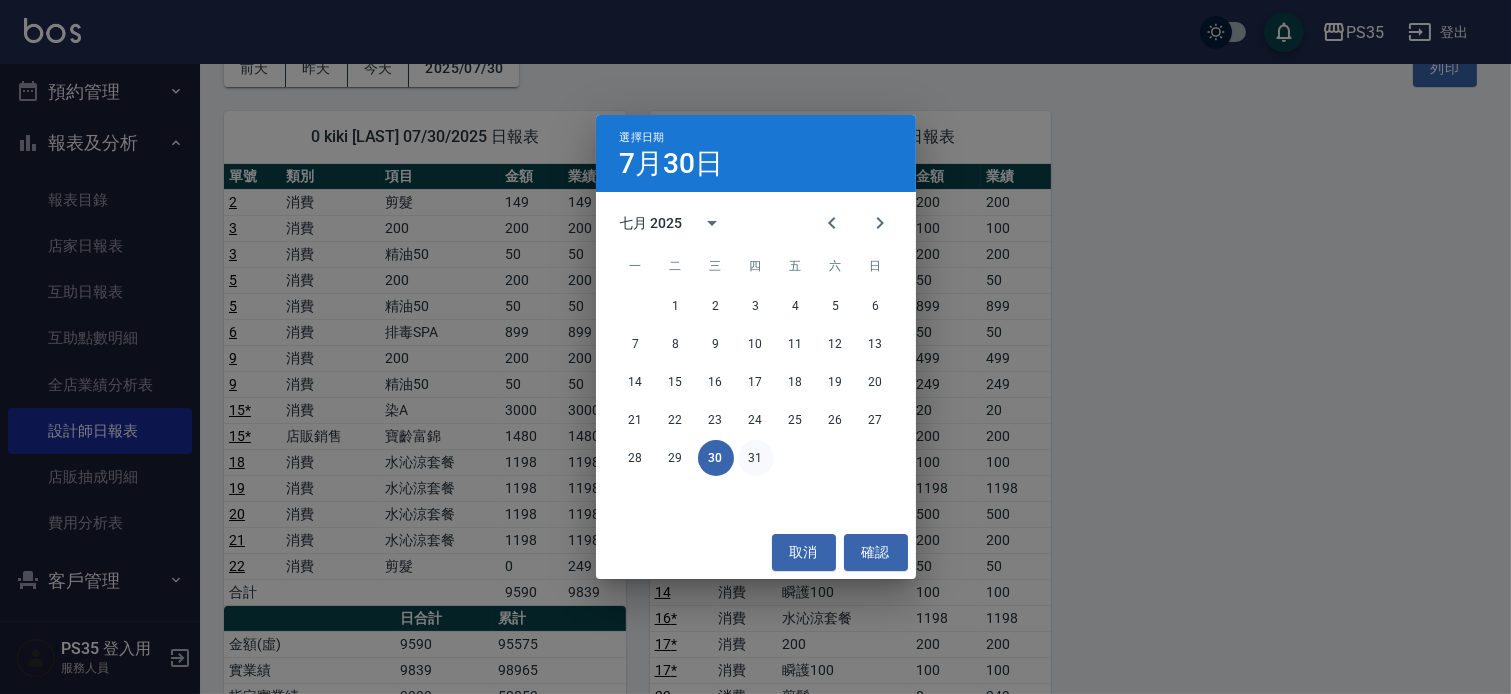 click on "31" at bounding box center (756, 458) 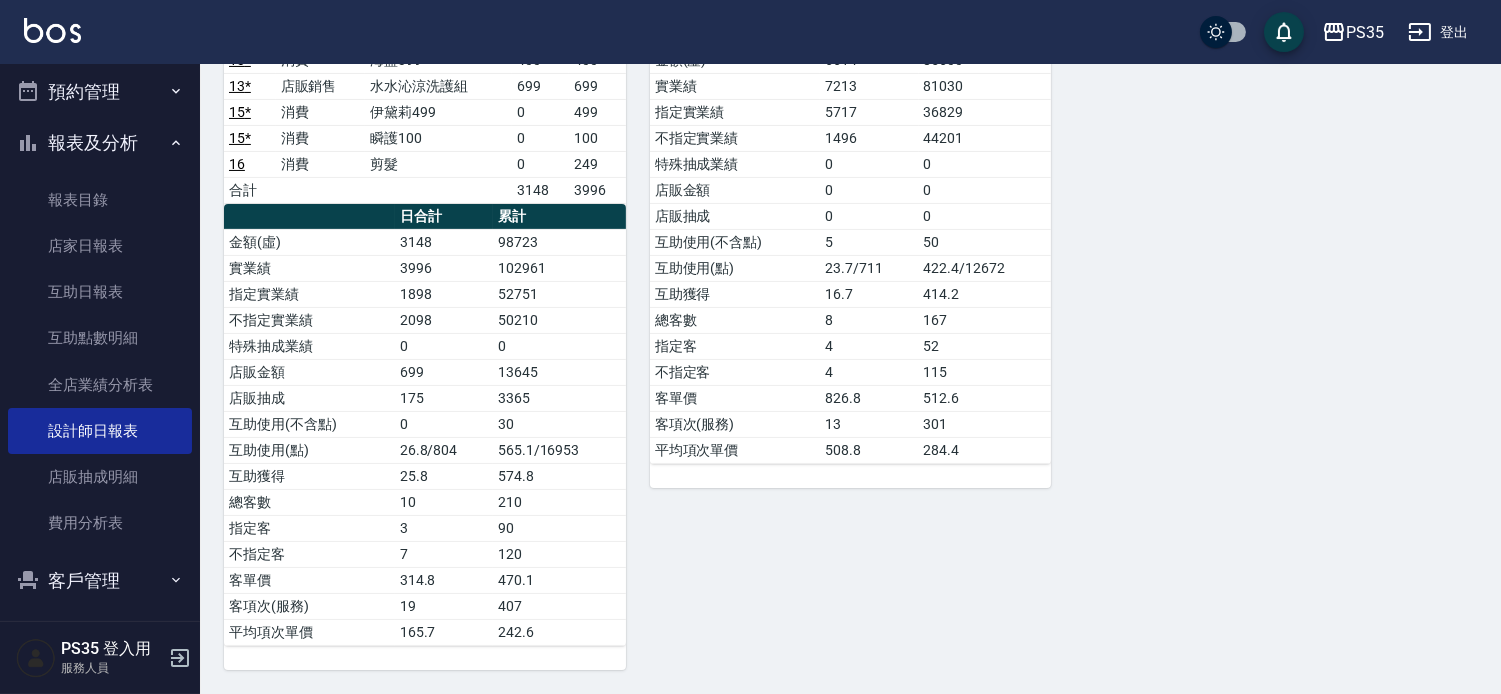 scroll, scrollTop: 201, scrollLeft: 0, axis: vertical 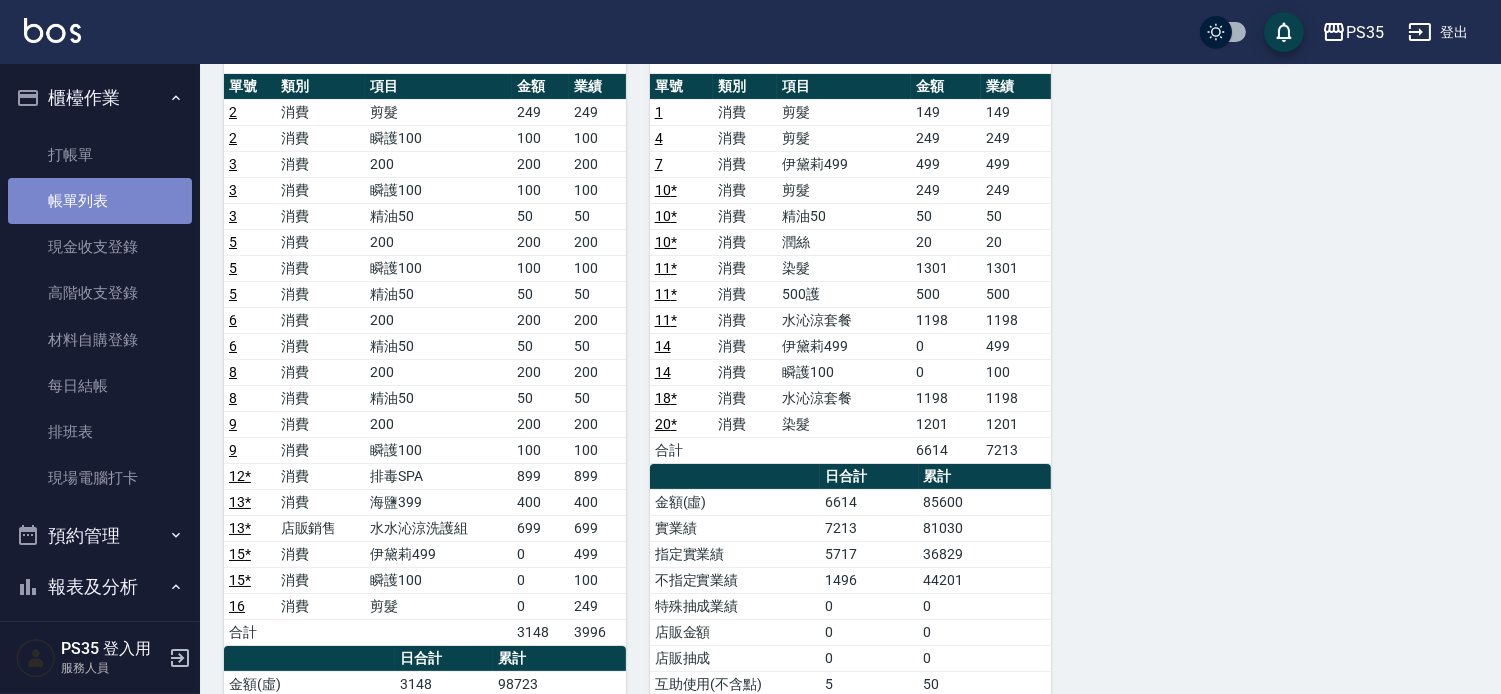 click on "帳單列表" at bounding box center [100, 201] 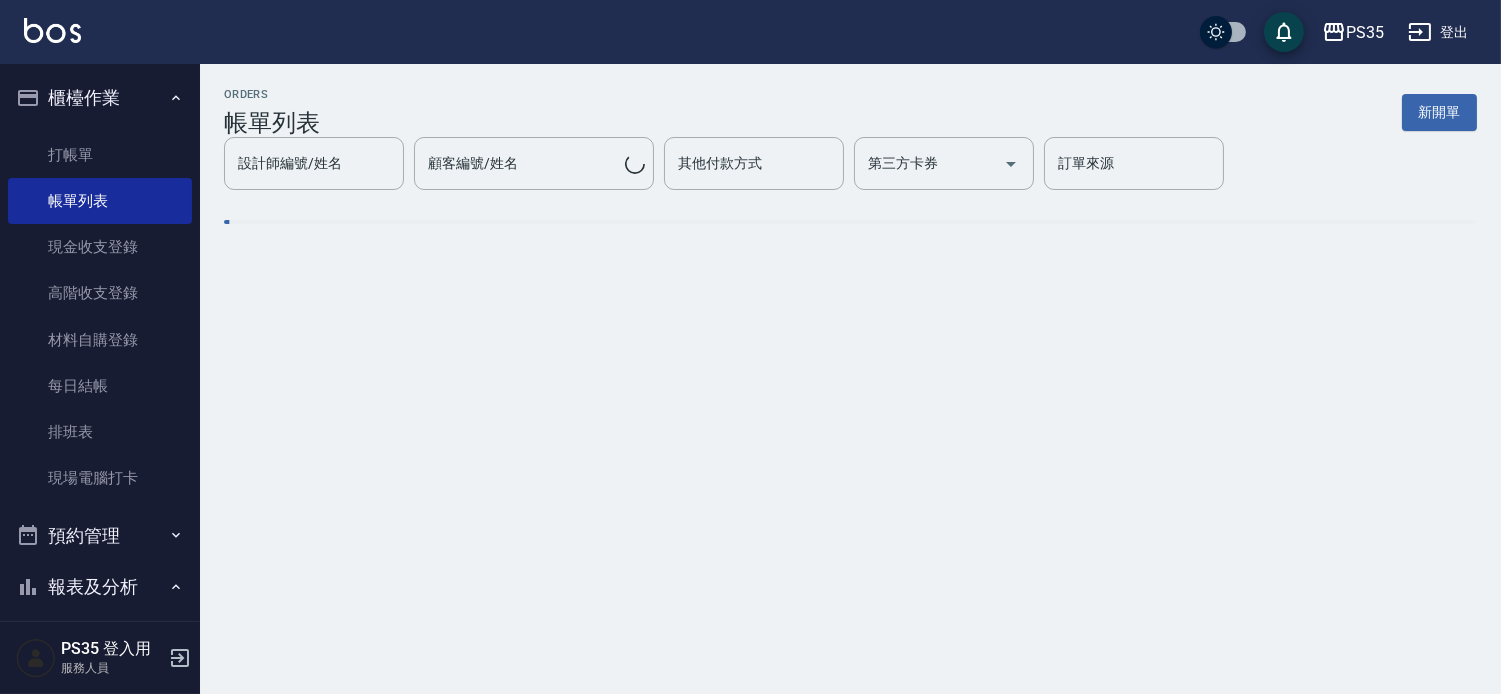 scroll, scrollTop: 0, scrollLeft: 0, axis: both 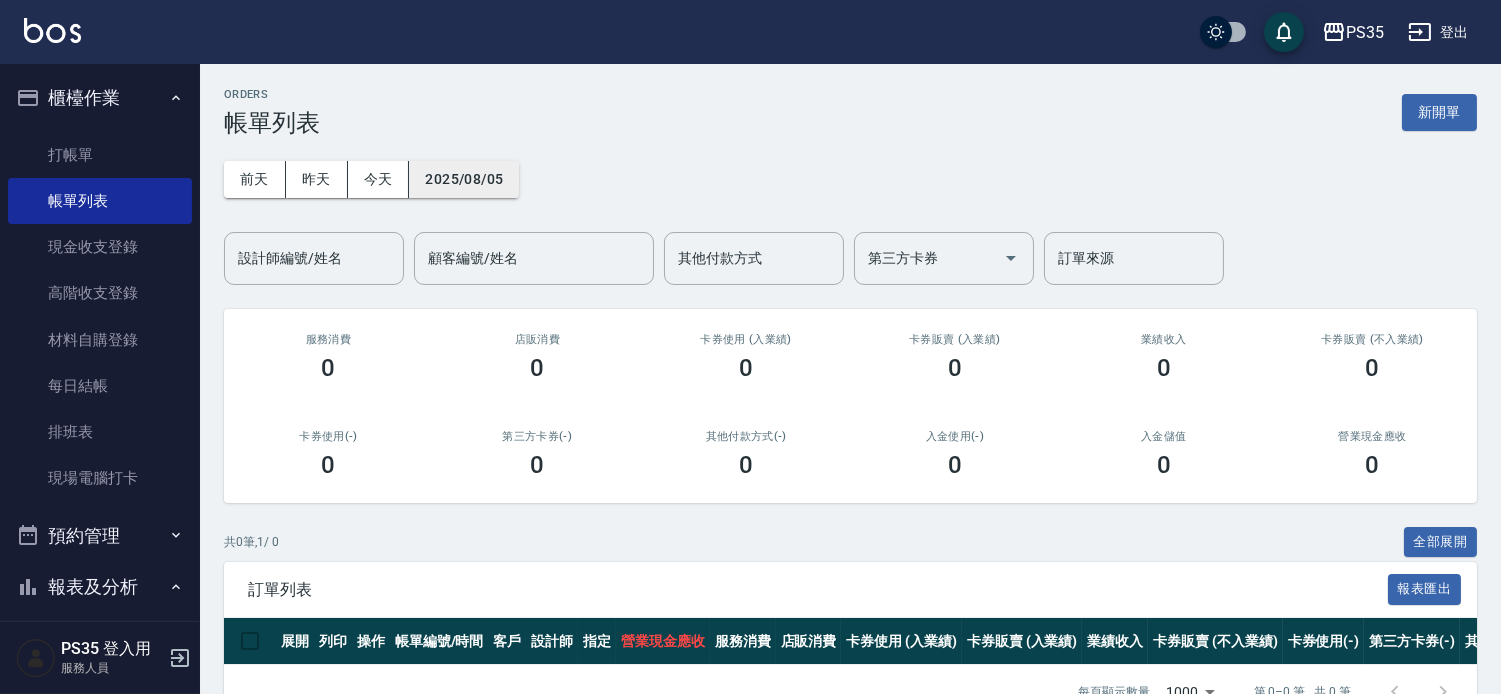 click on "2025/08/05" at bounding box center (464, 179) 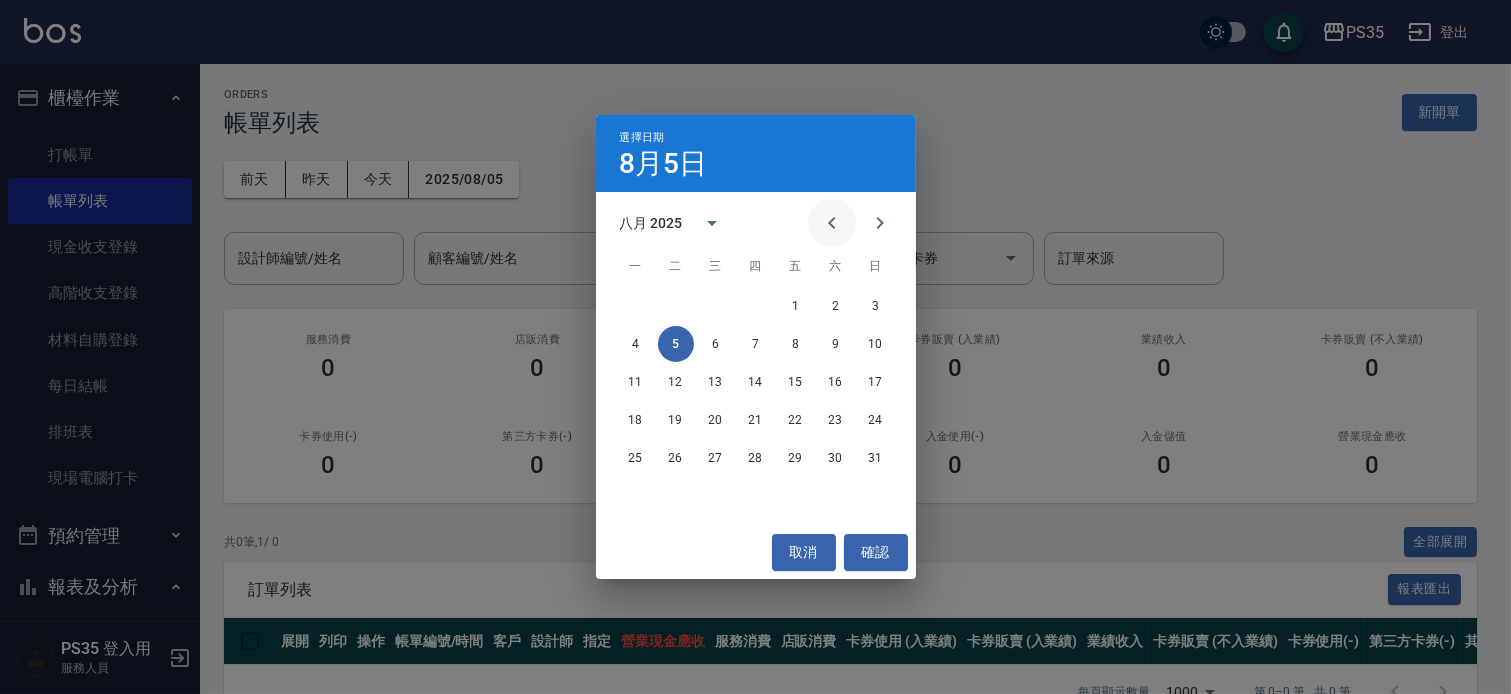 click at bounding box center [832, 223] 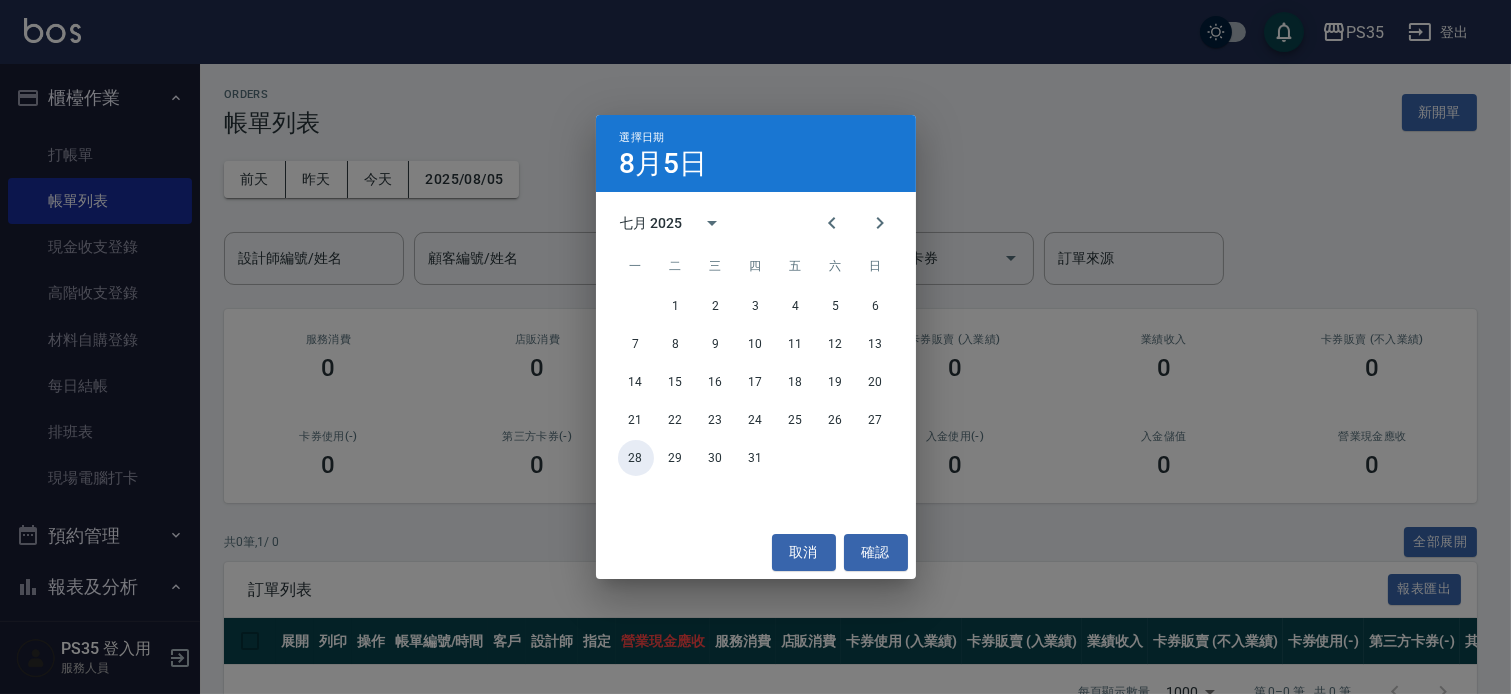 click on "28" at bounding box center [636, 458] 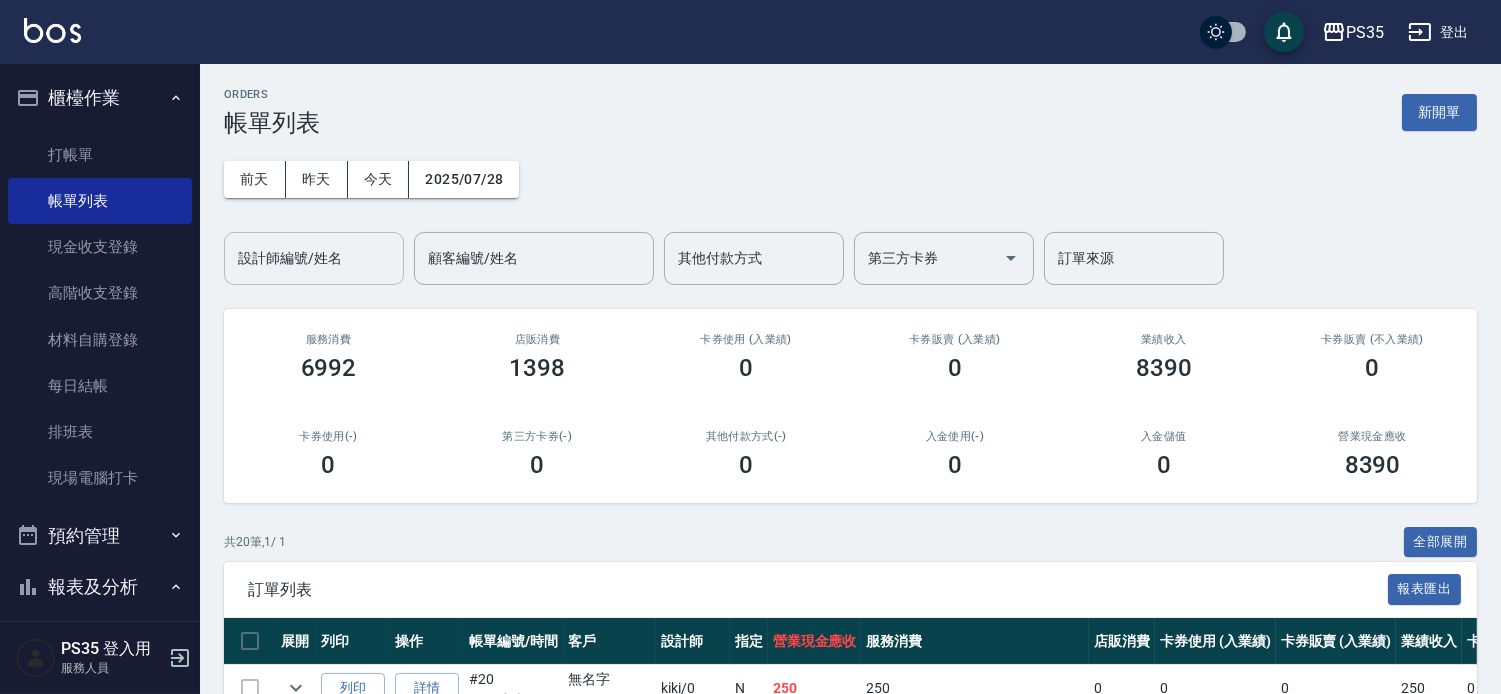 click on "設計師編號/姓名" at bounding box center (314, 258) 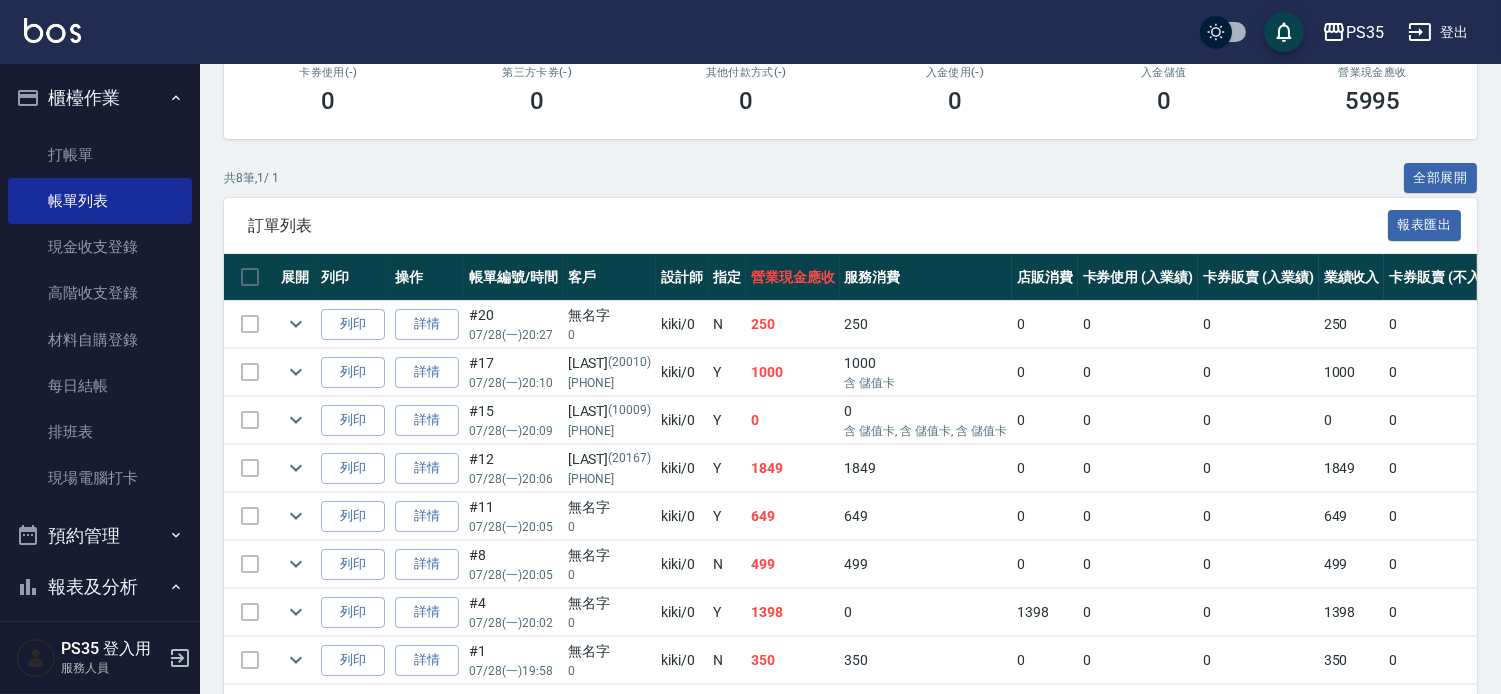 scroll, scrollTop: 444, scrollLeft: 0, axis: vertical 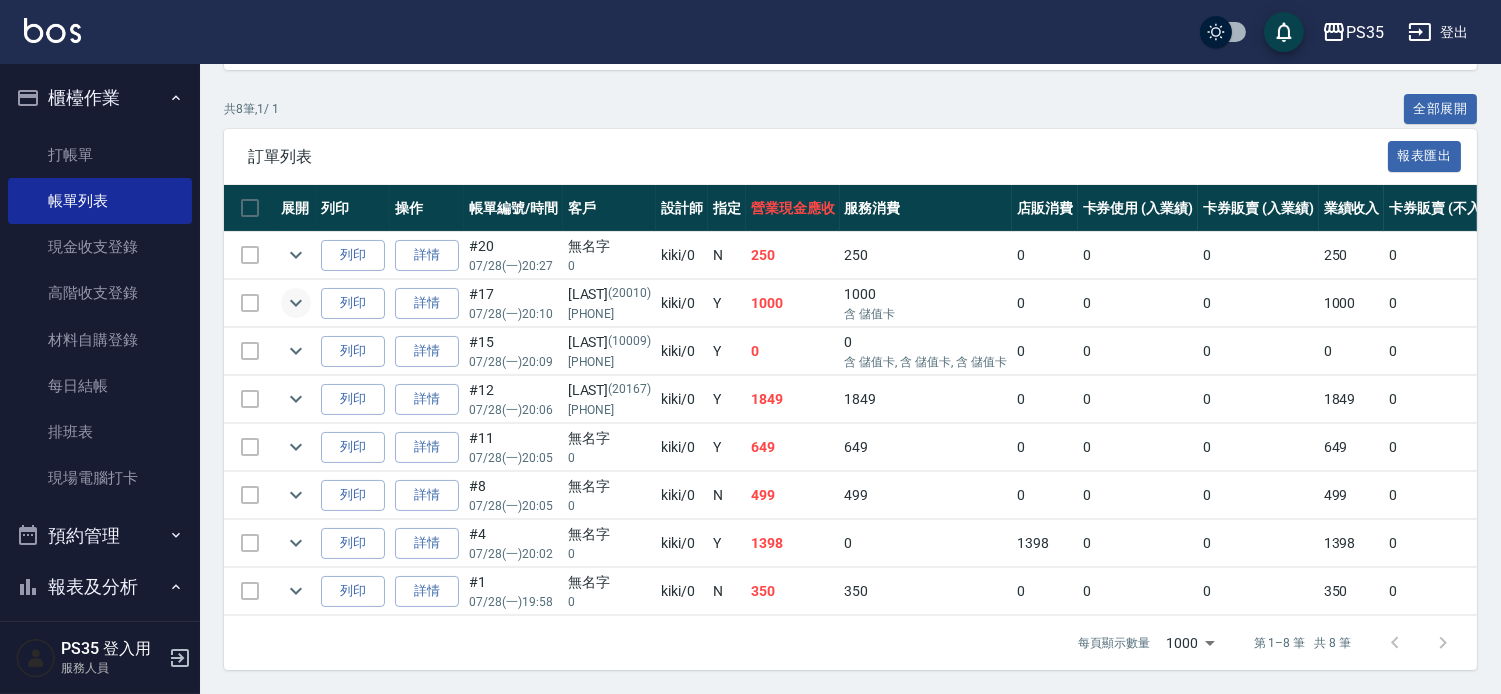 type on "kiki-0" 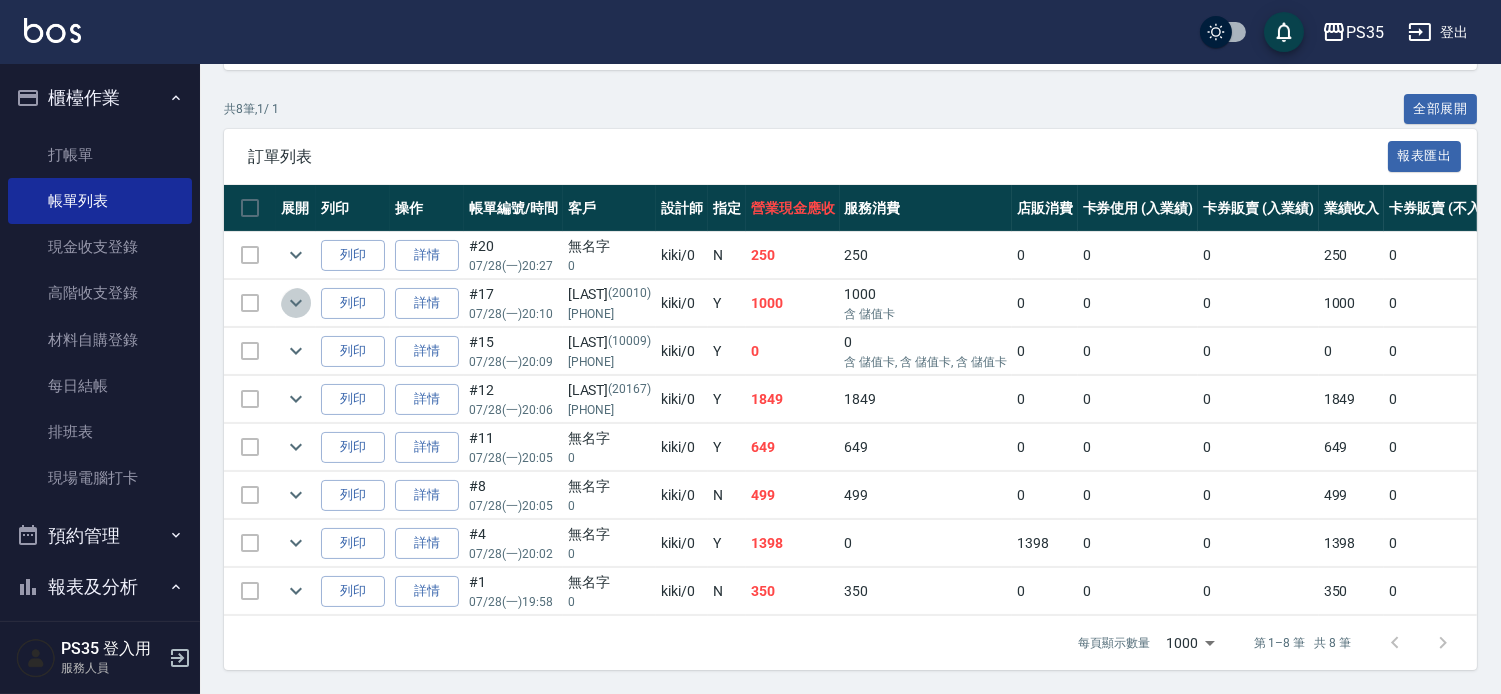 click 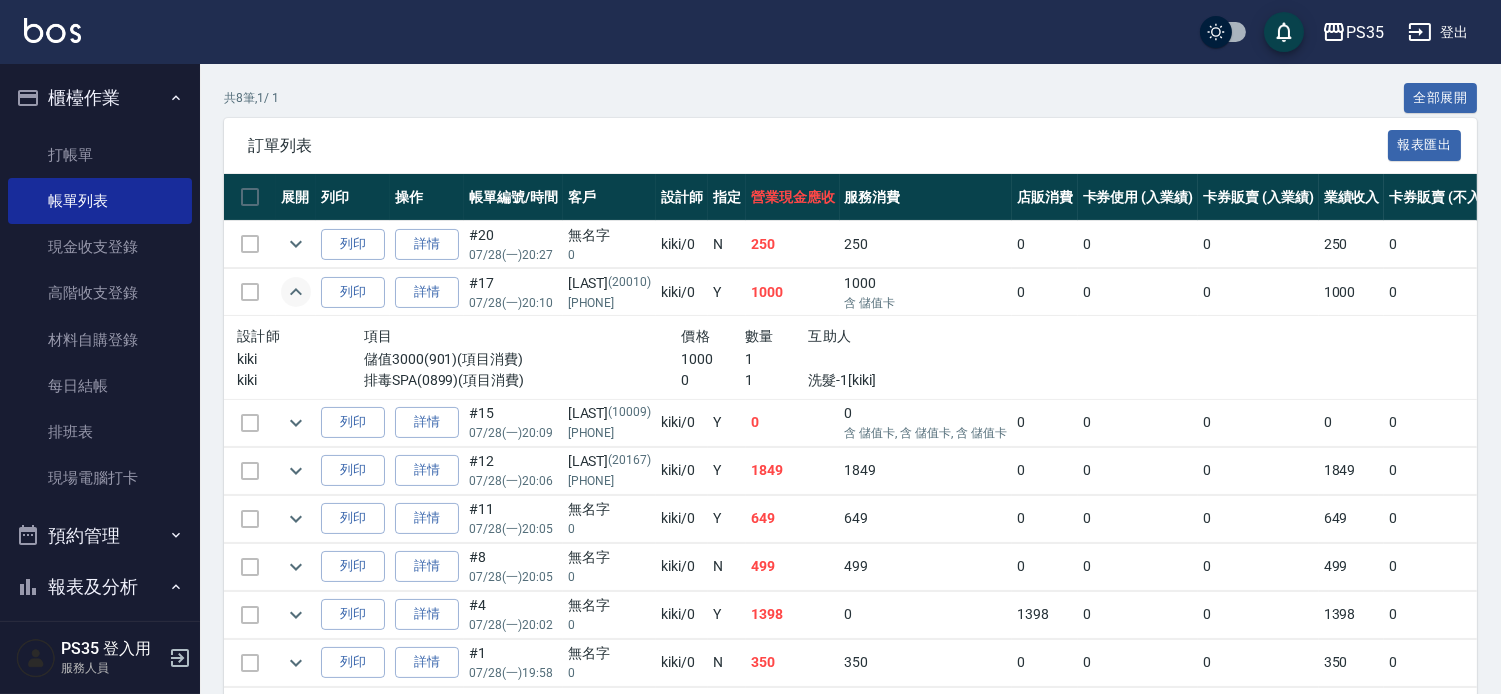 click 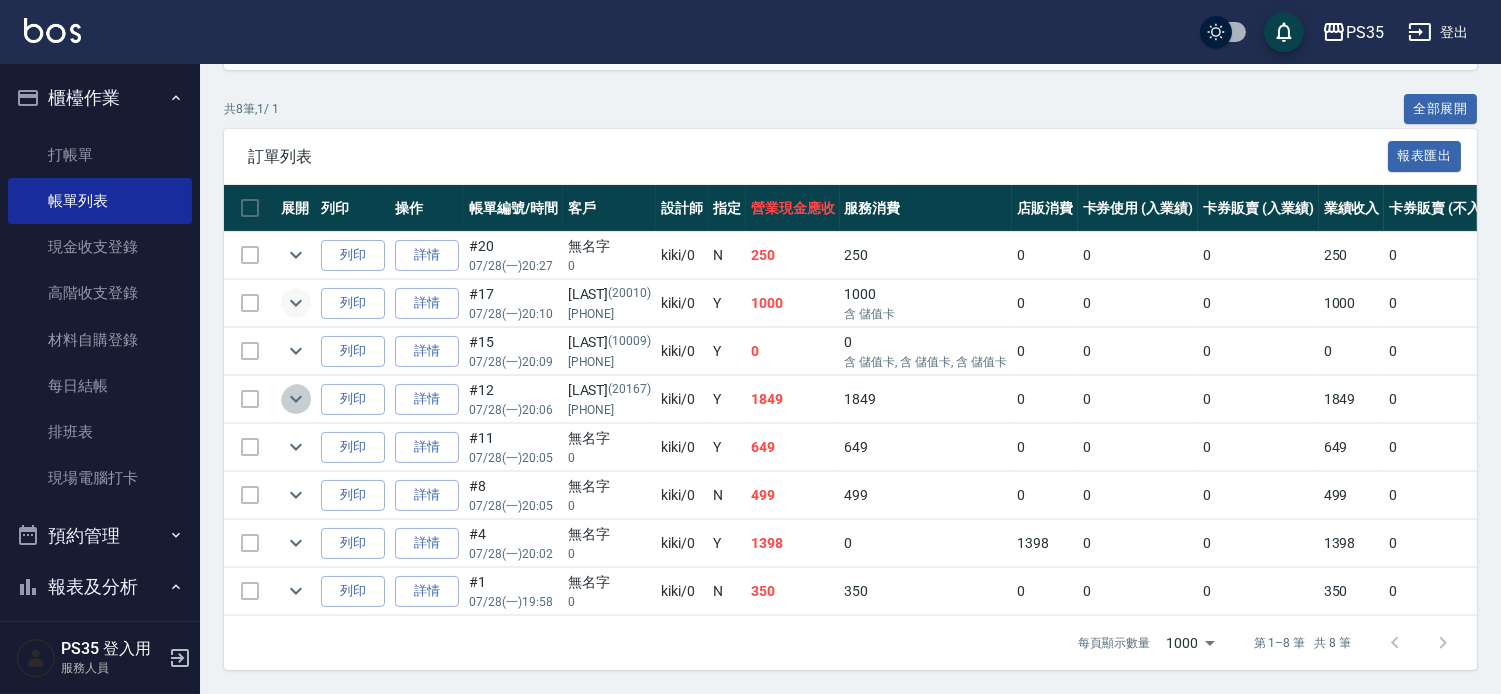 click 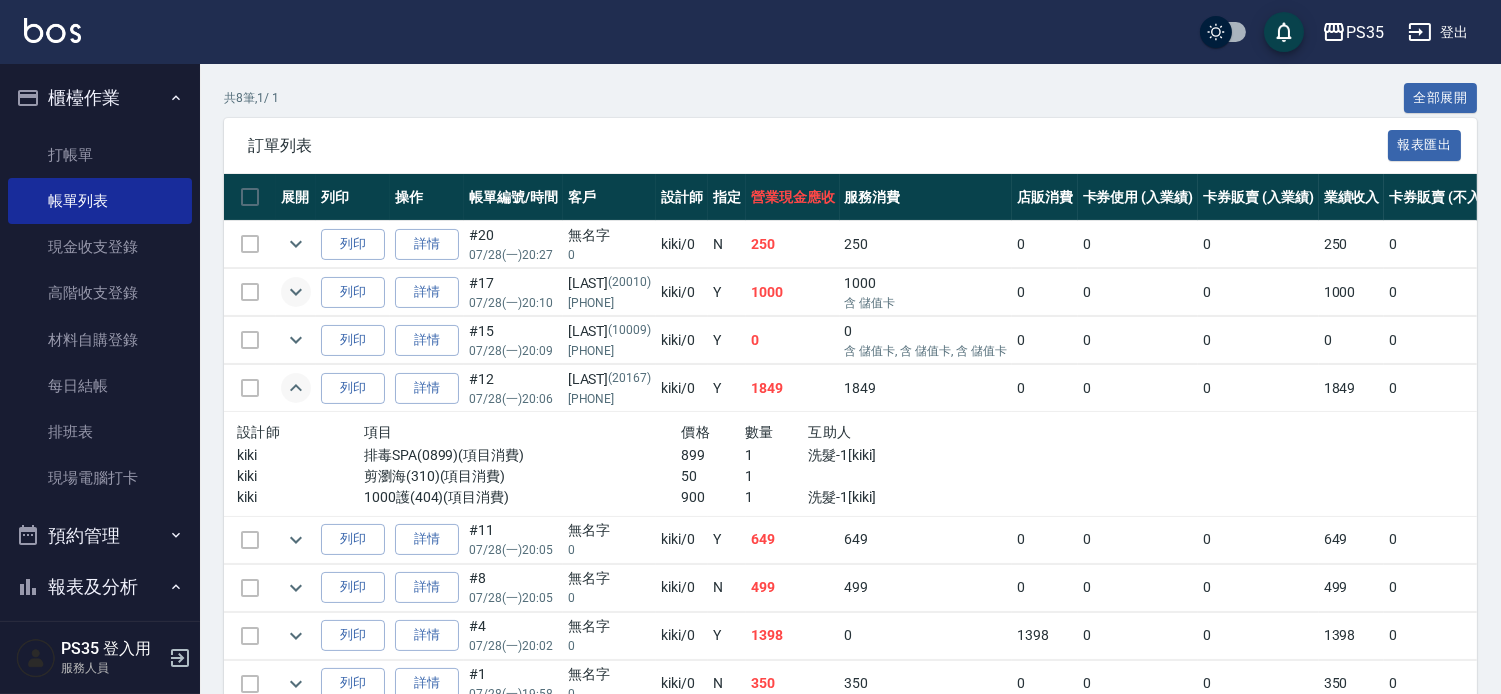 click 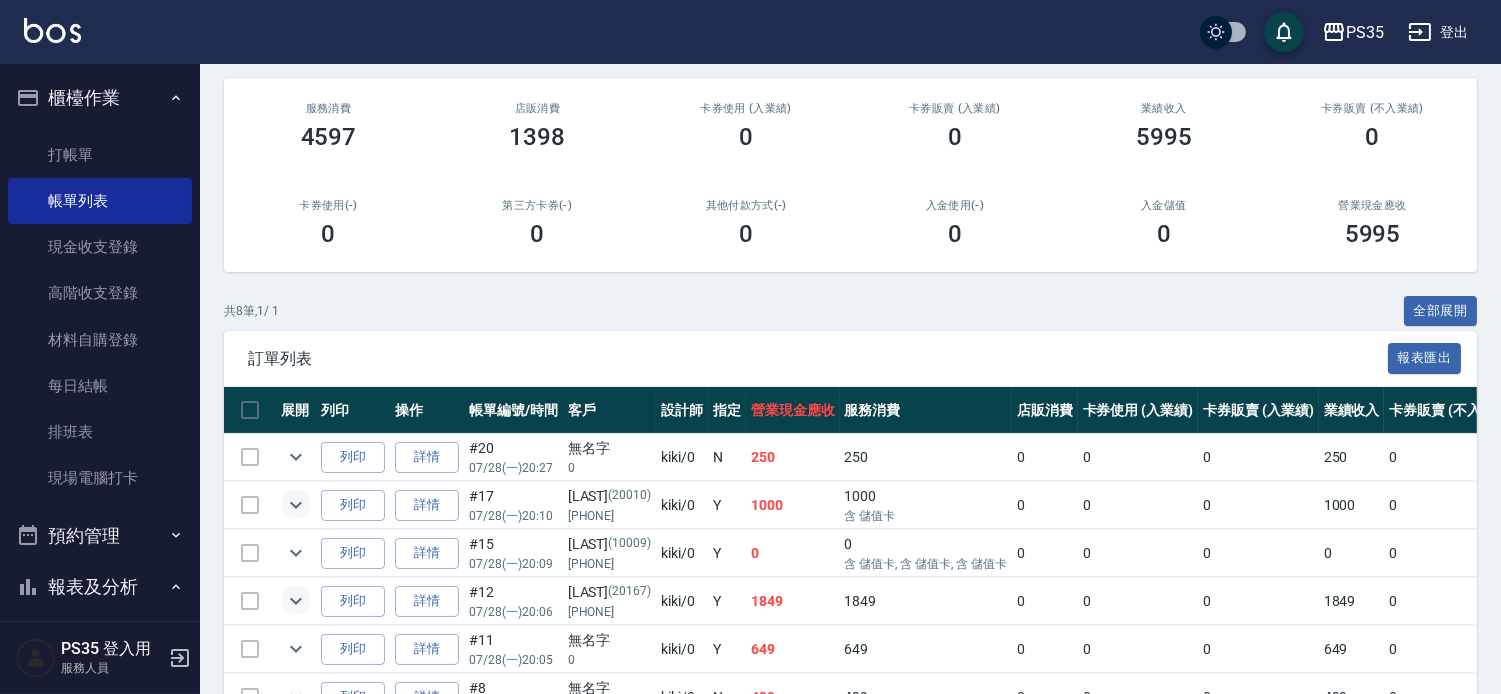 scroll, scrollTop: 0, scrollLeft: 0, axis: both 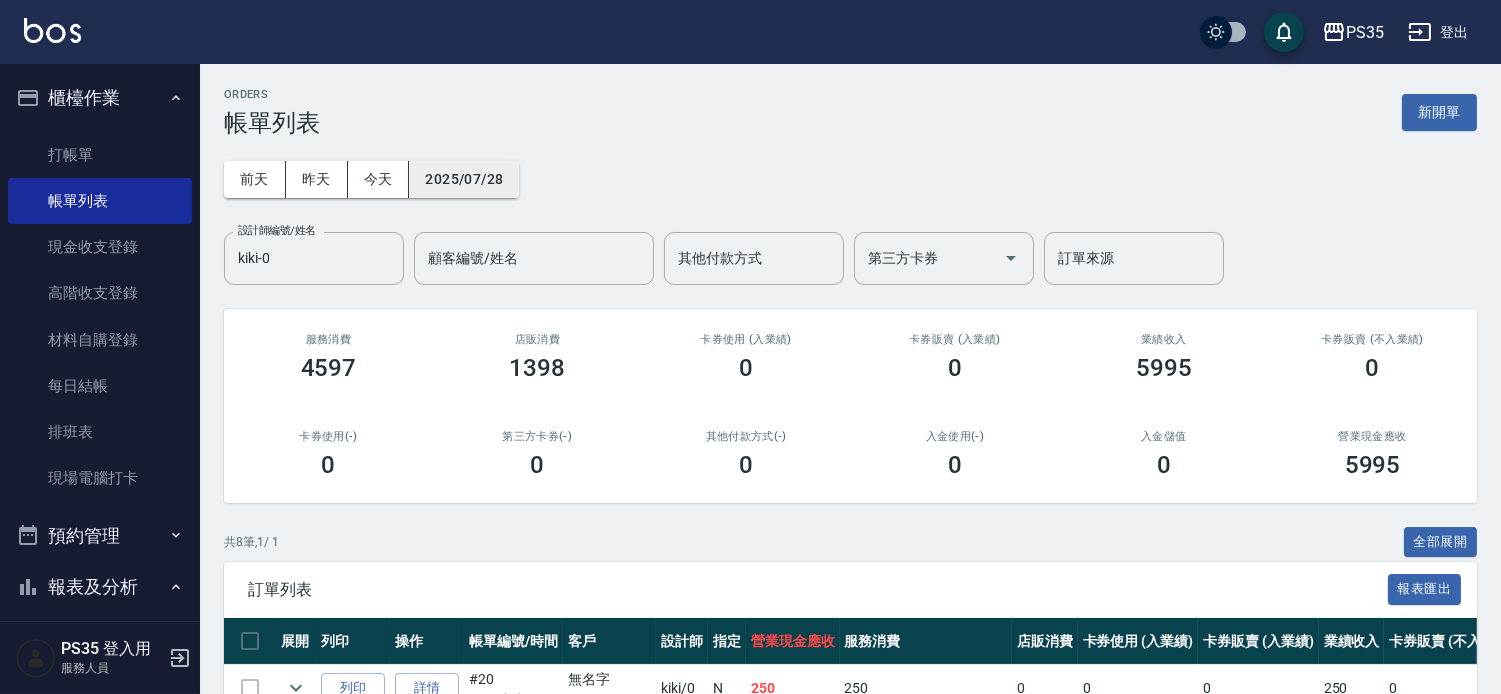 click on "2025/07/28" at bounding box center (464, 179) 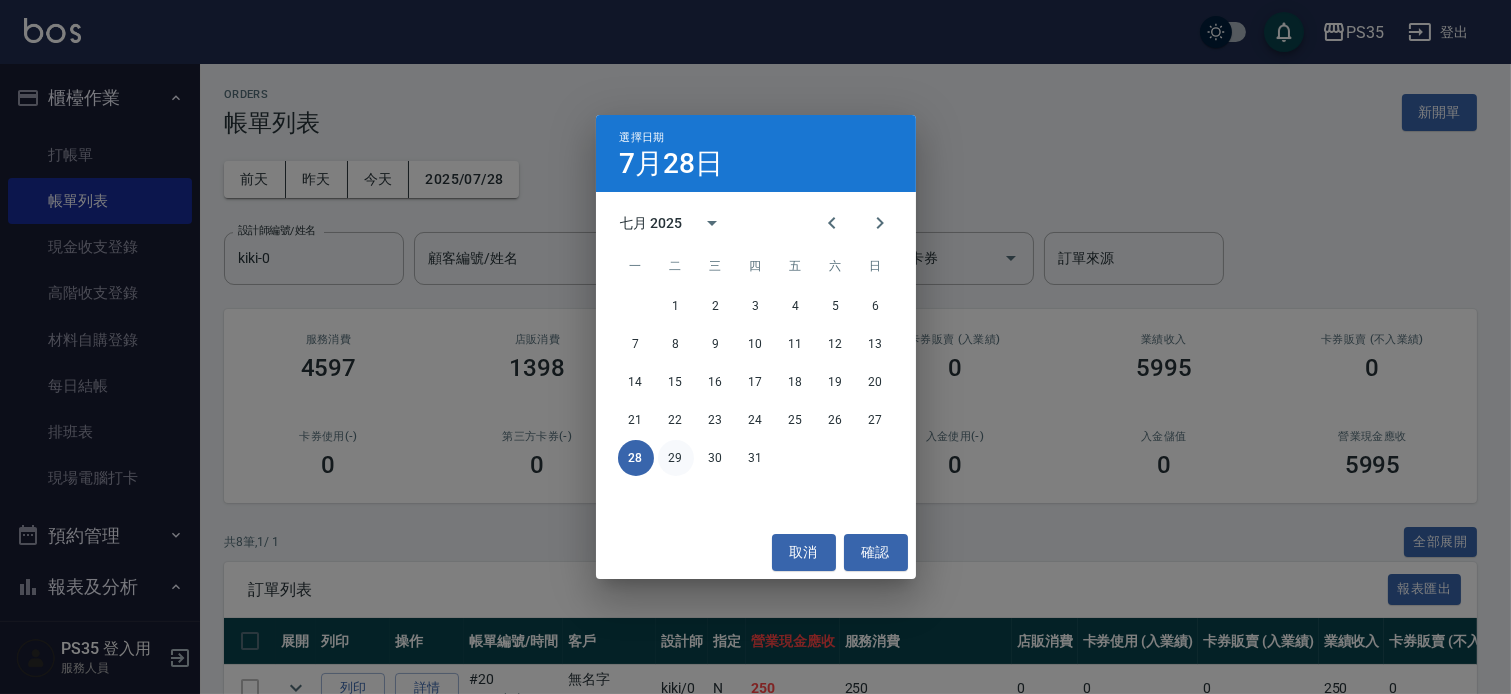 click on "29" at bounding box center [676, 458] 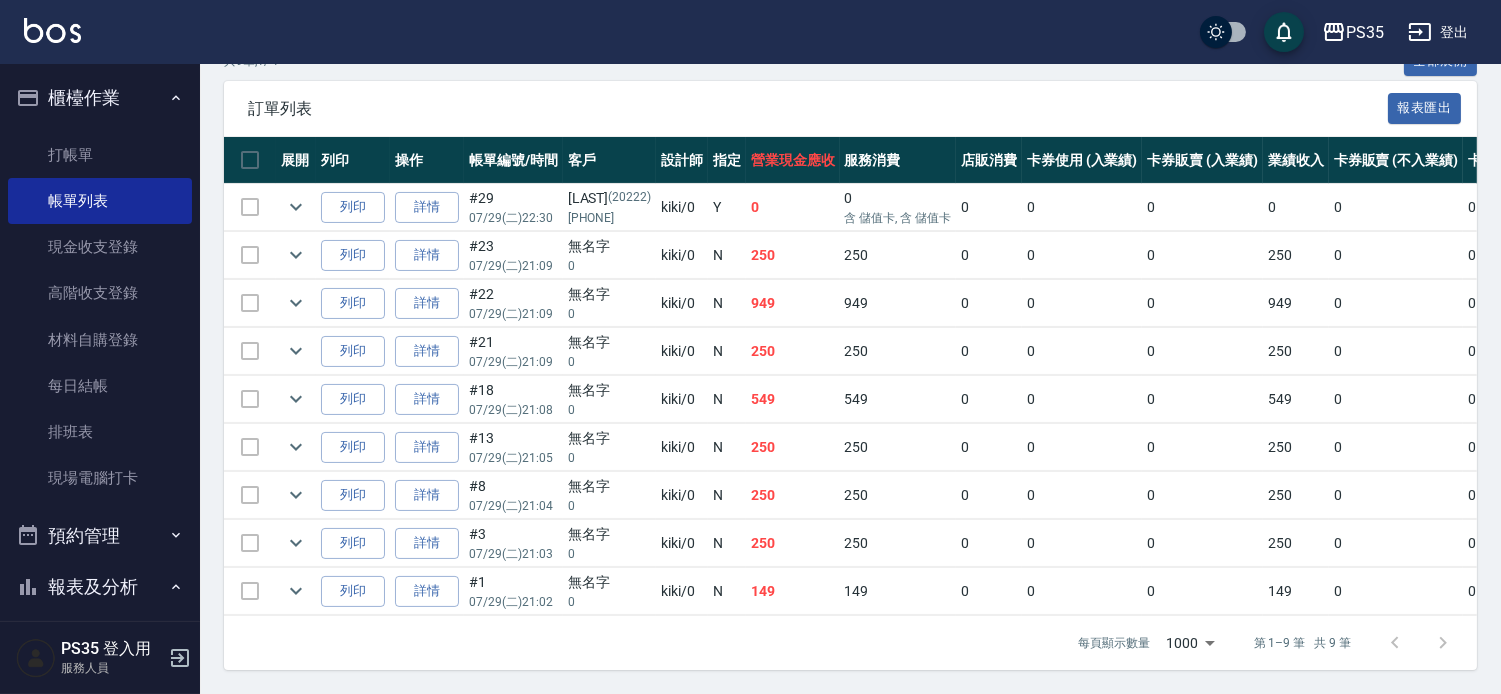scroll, scrollTop: 0, scrollLeft: 0, axis: both 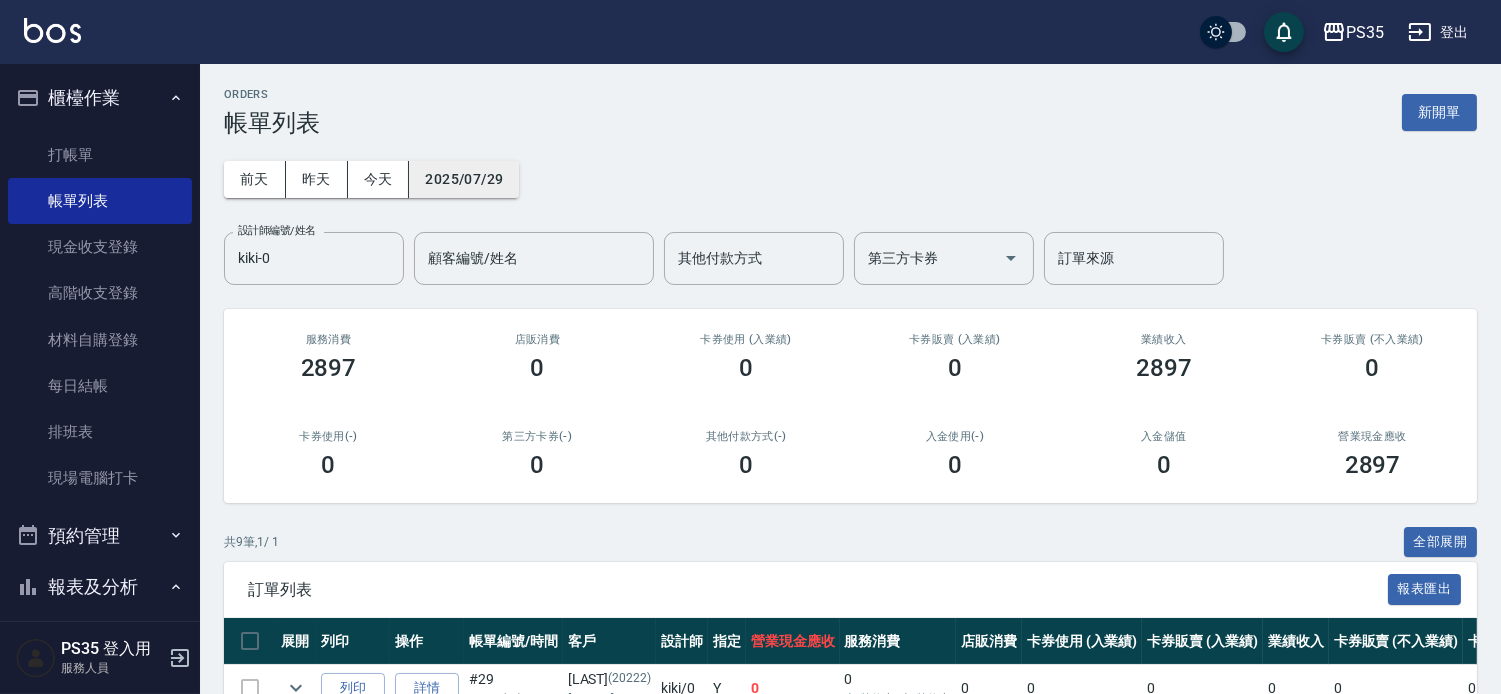 click on "2025/07/29" at bounding box center (464, 179) 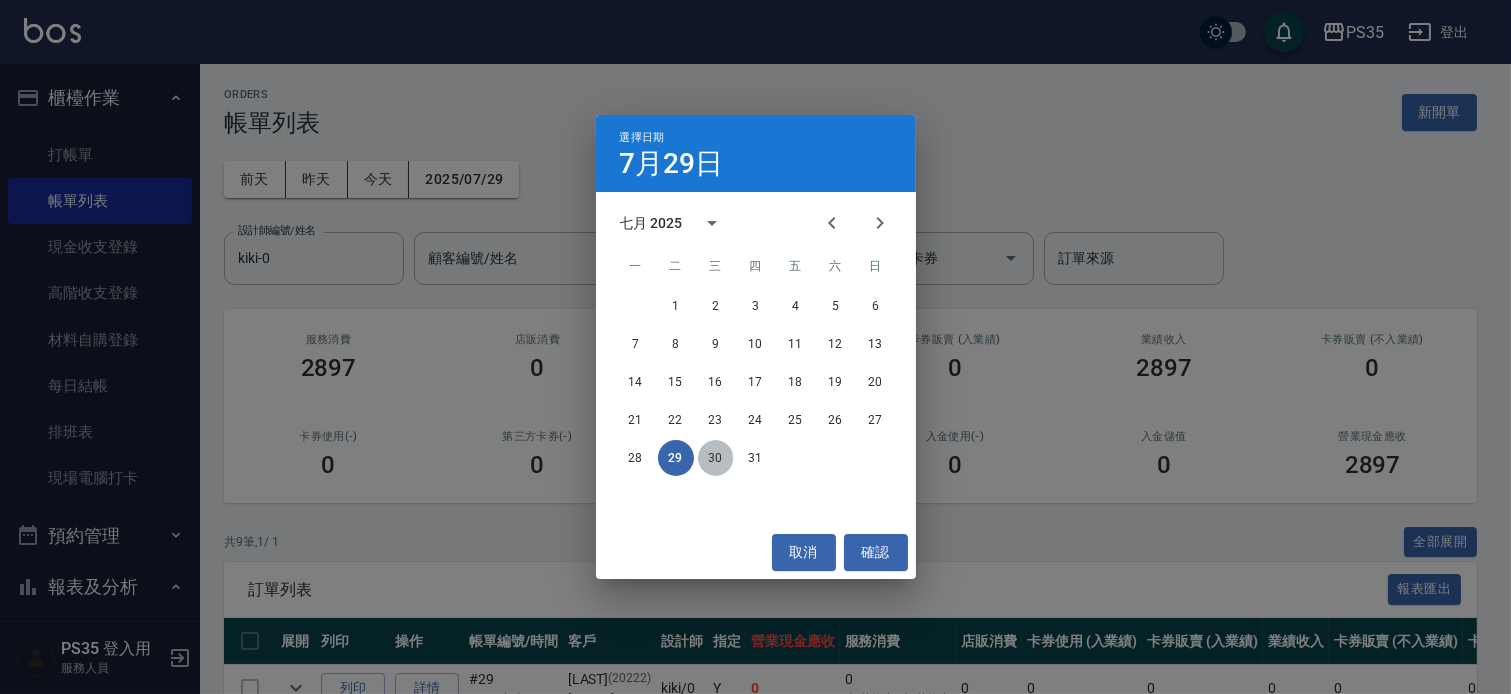 click on "30" at bounding box center (716, 458) 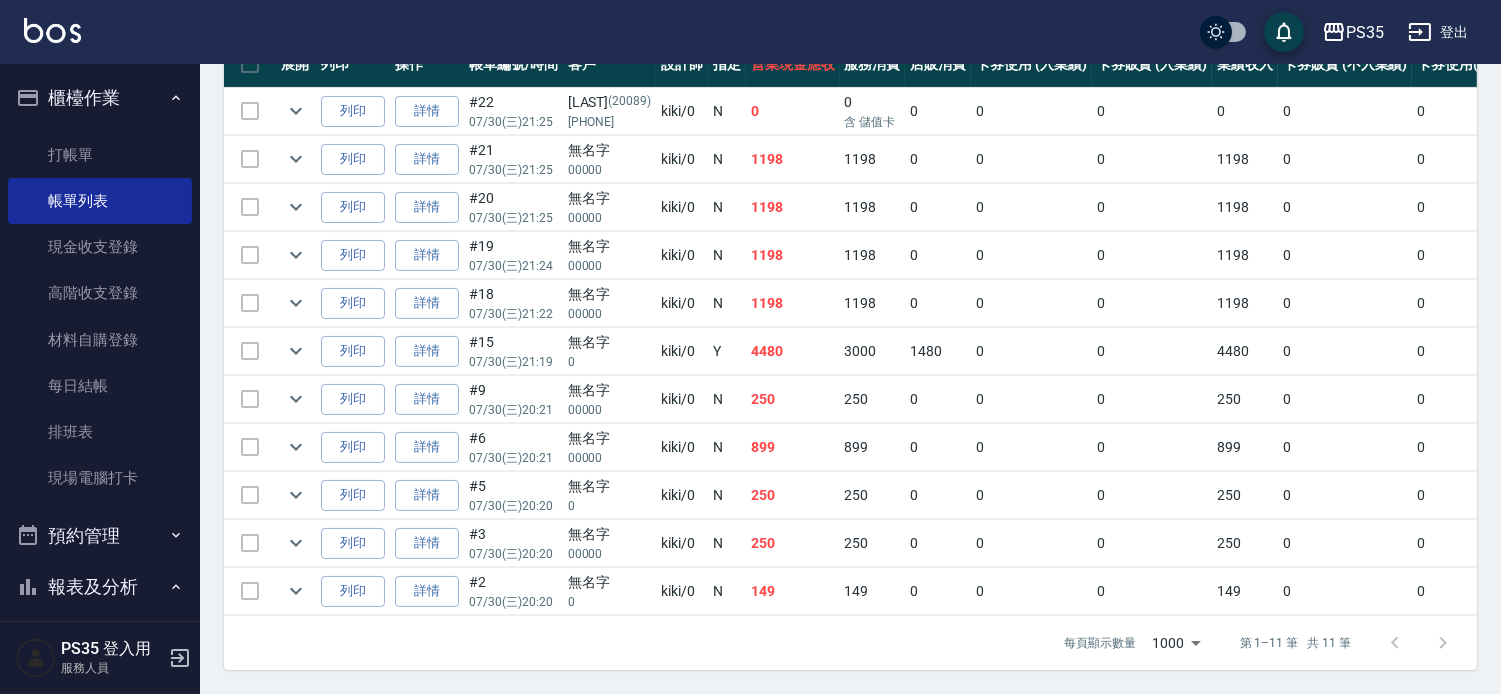 scroll, scrollTop: 575, scrollLeft: 0, axis: vertical 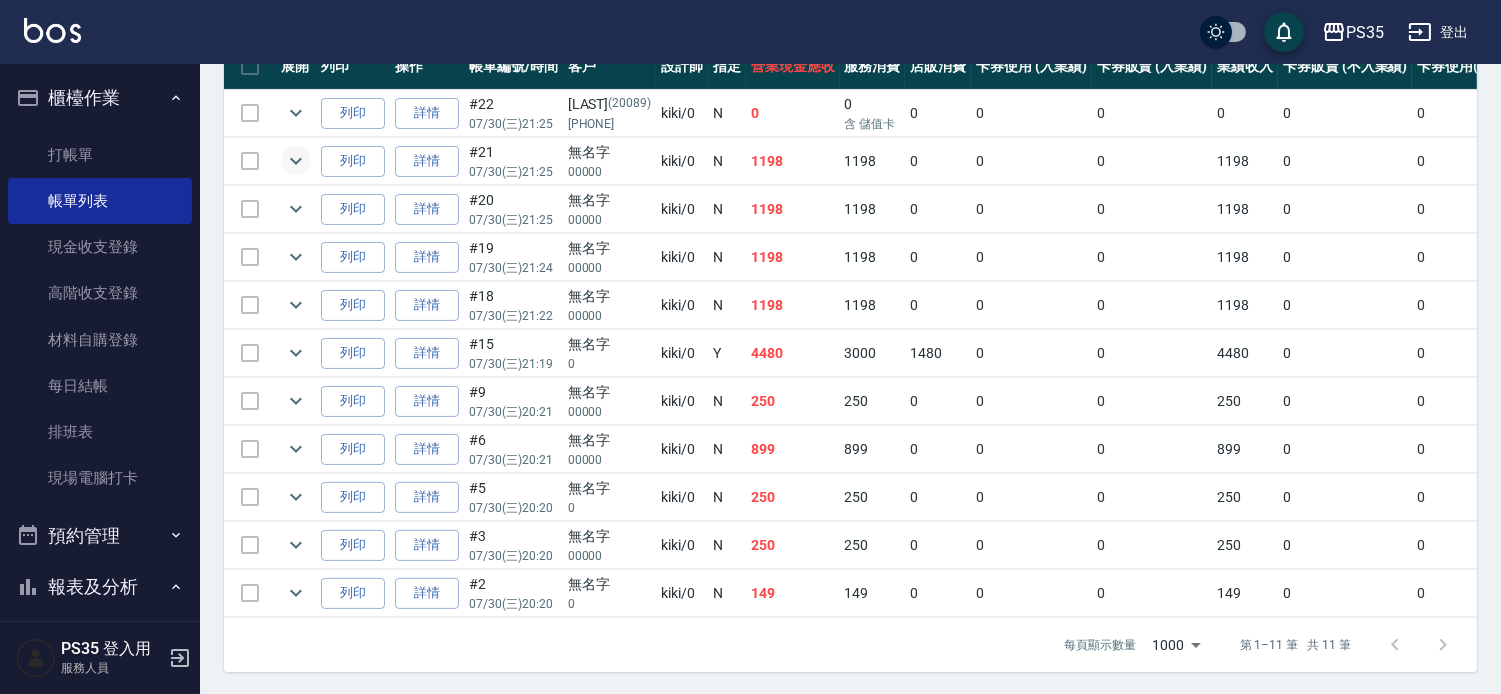 click 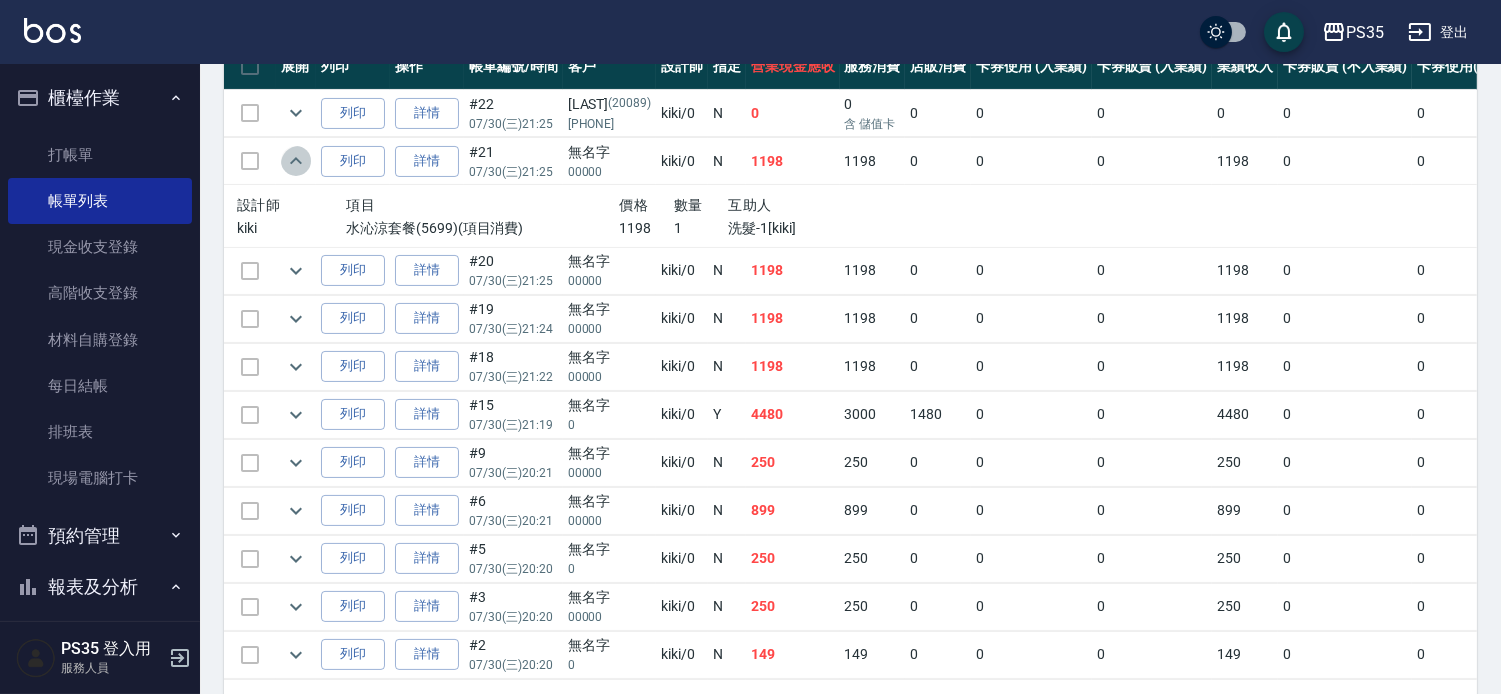 click 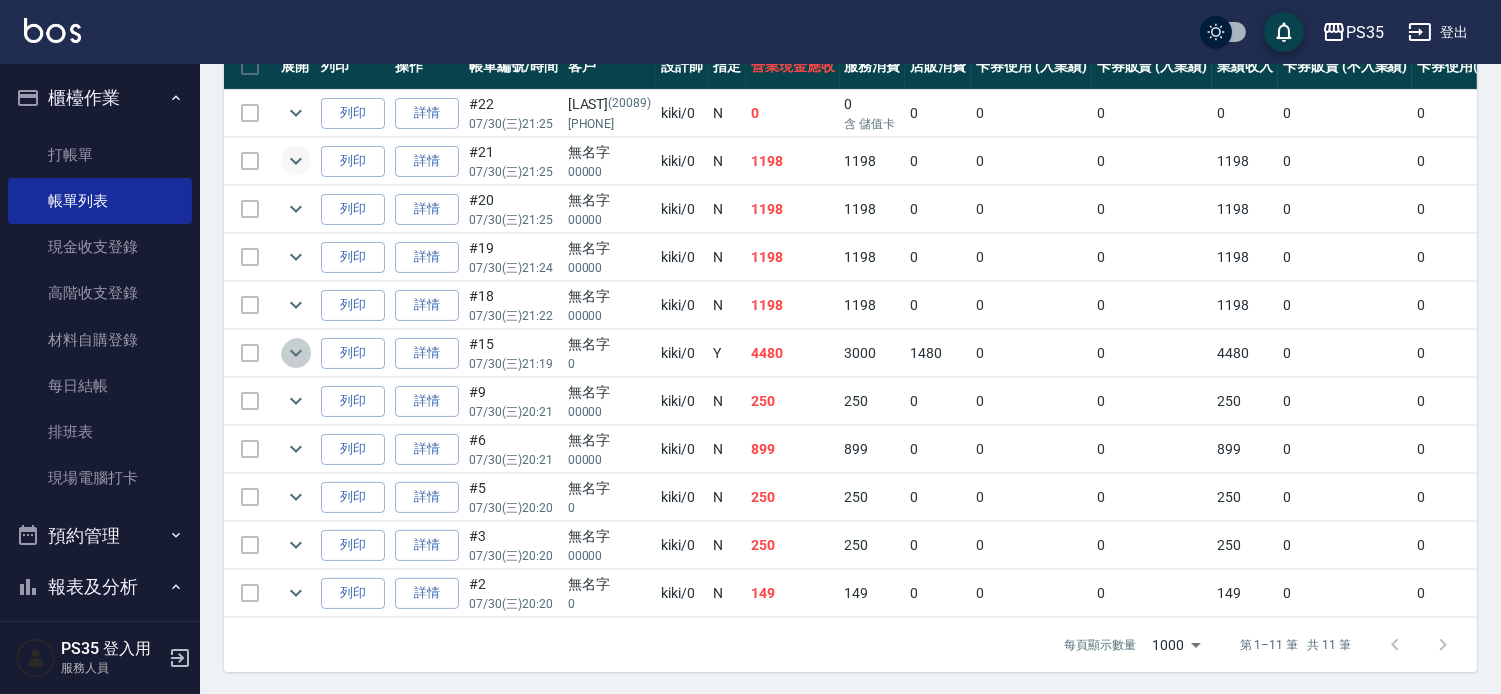 click 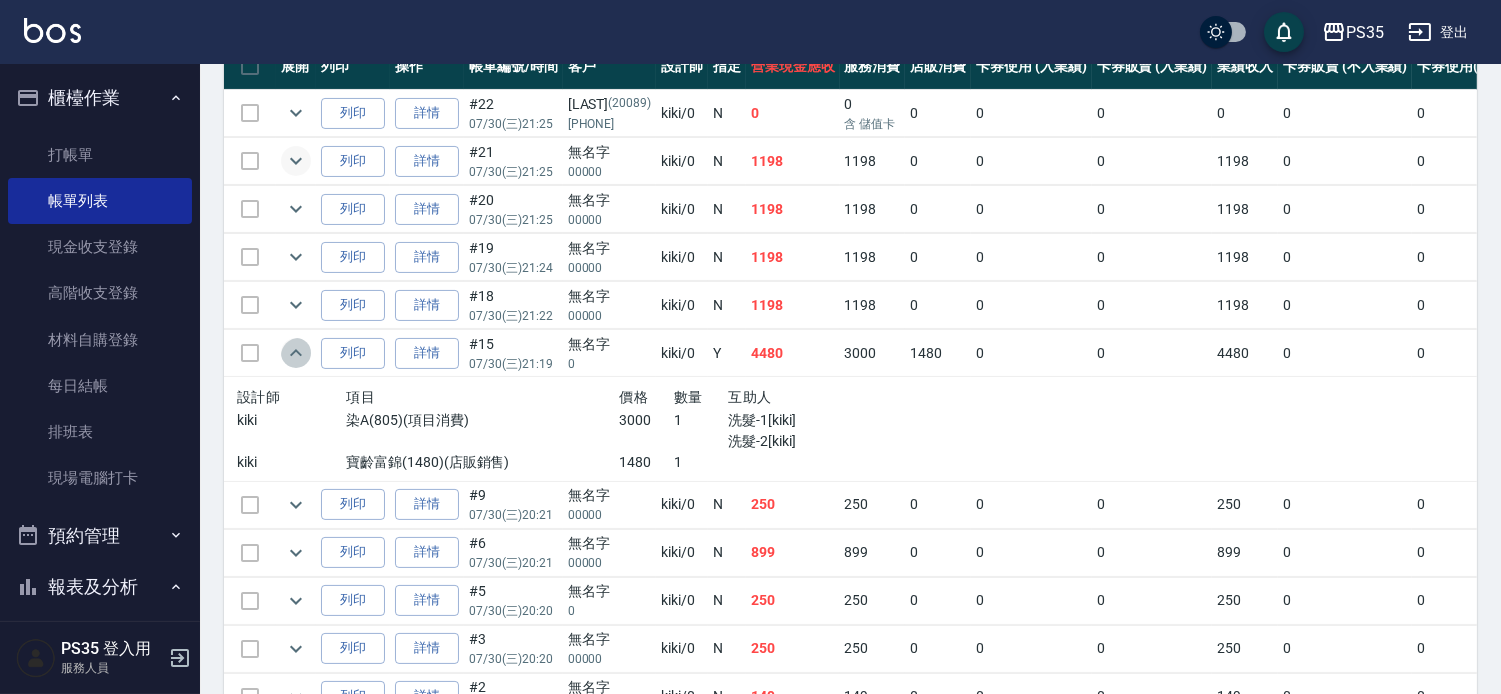 click 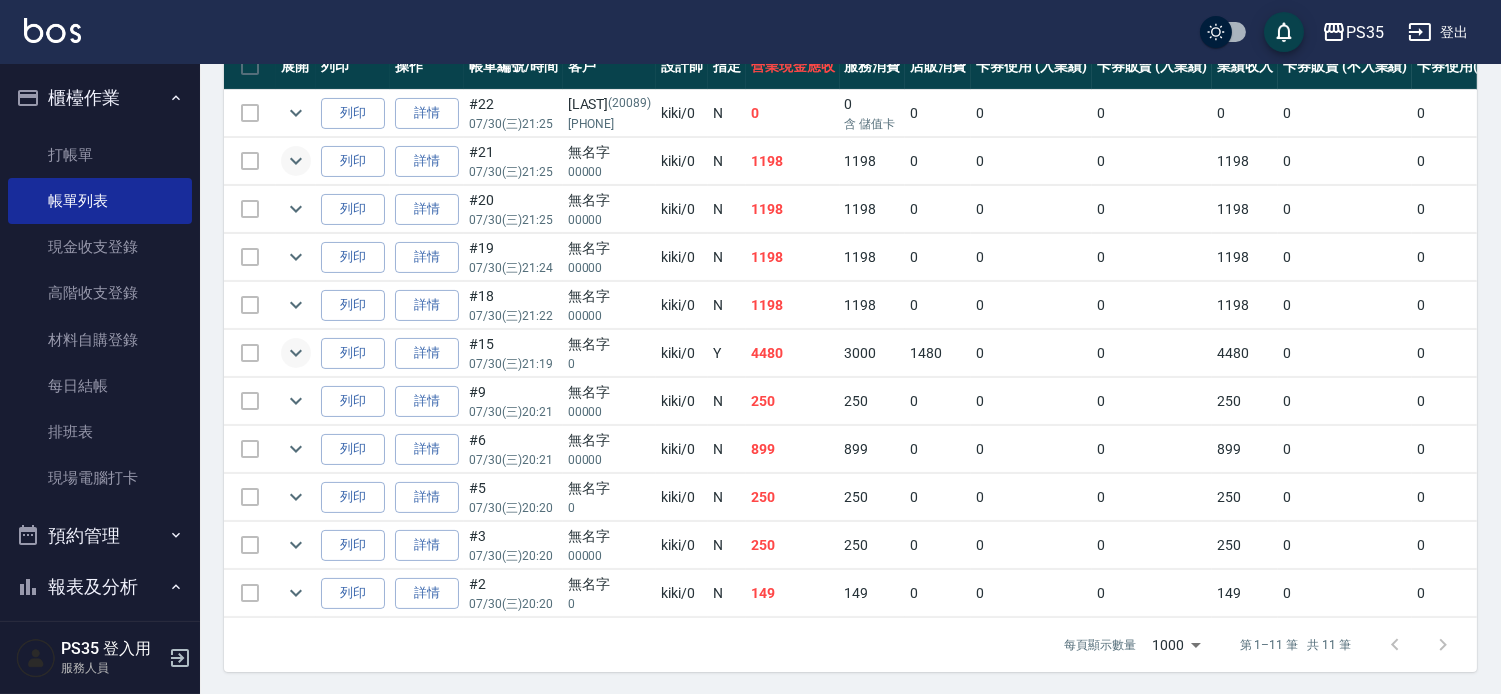 click 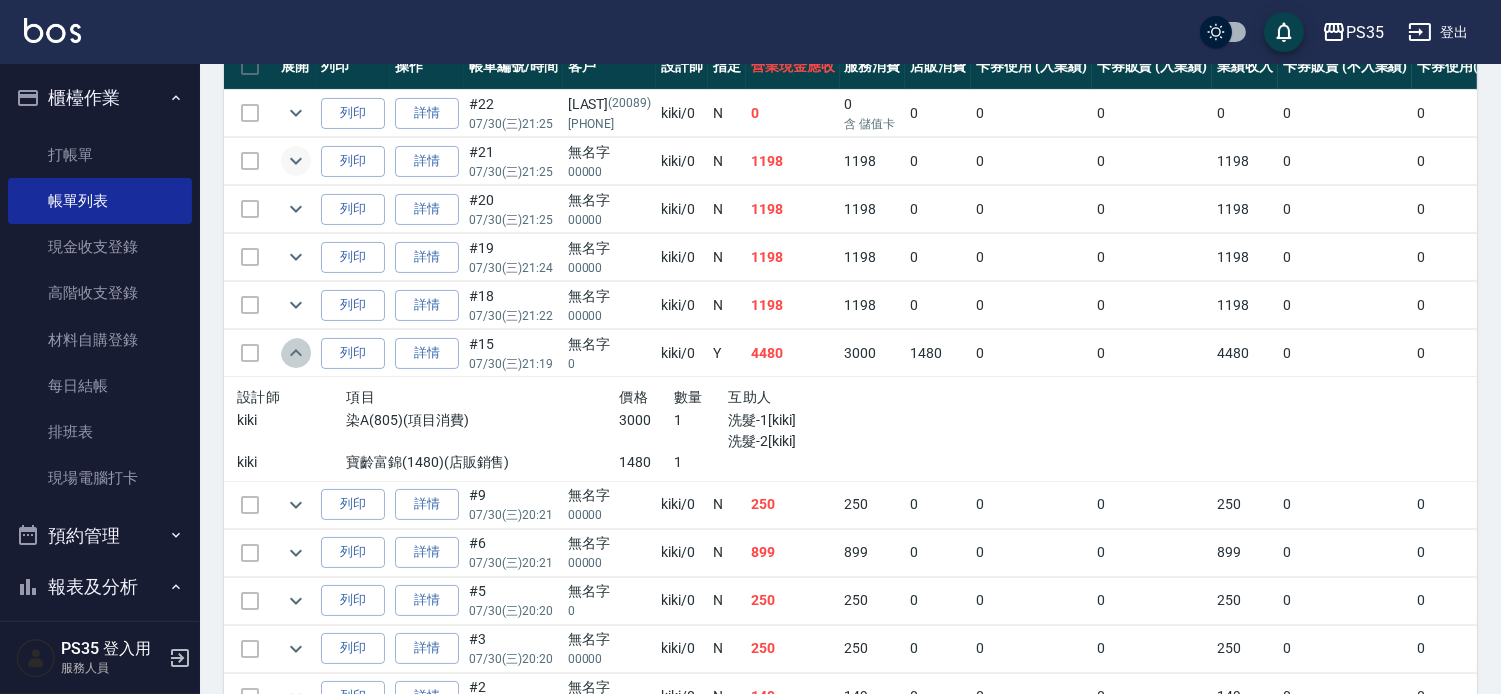 click 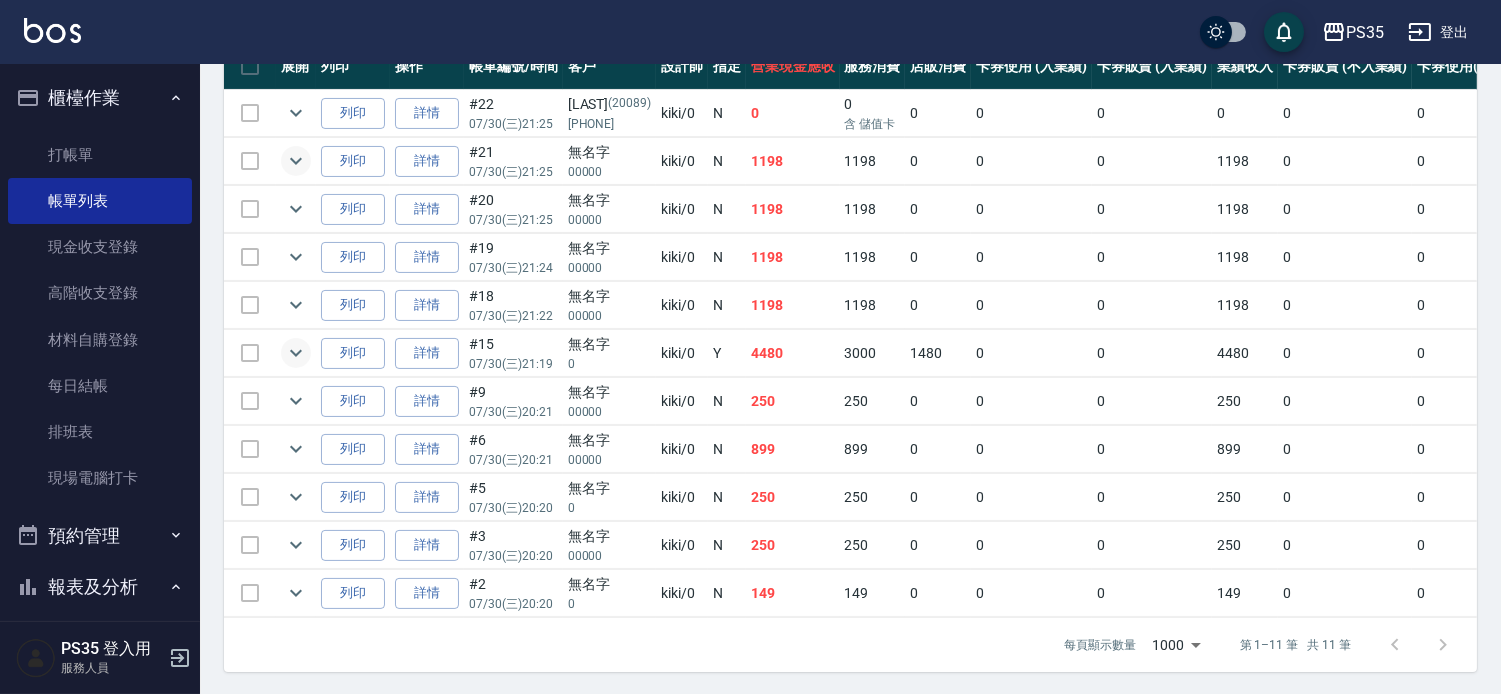 scroll, scrollTop: 0, scrollLeft: 0, axis: both 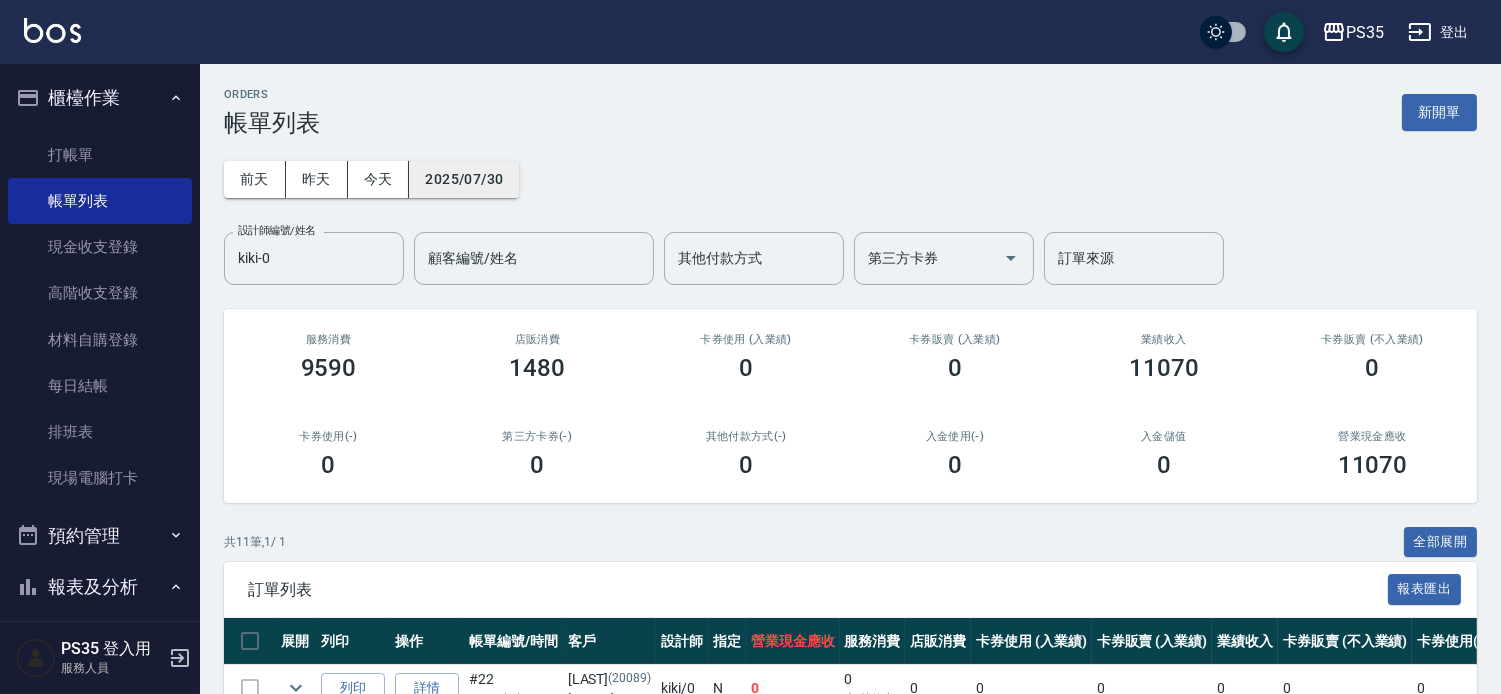 click on "2025/07/30" at bounding box center [464, 179] 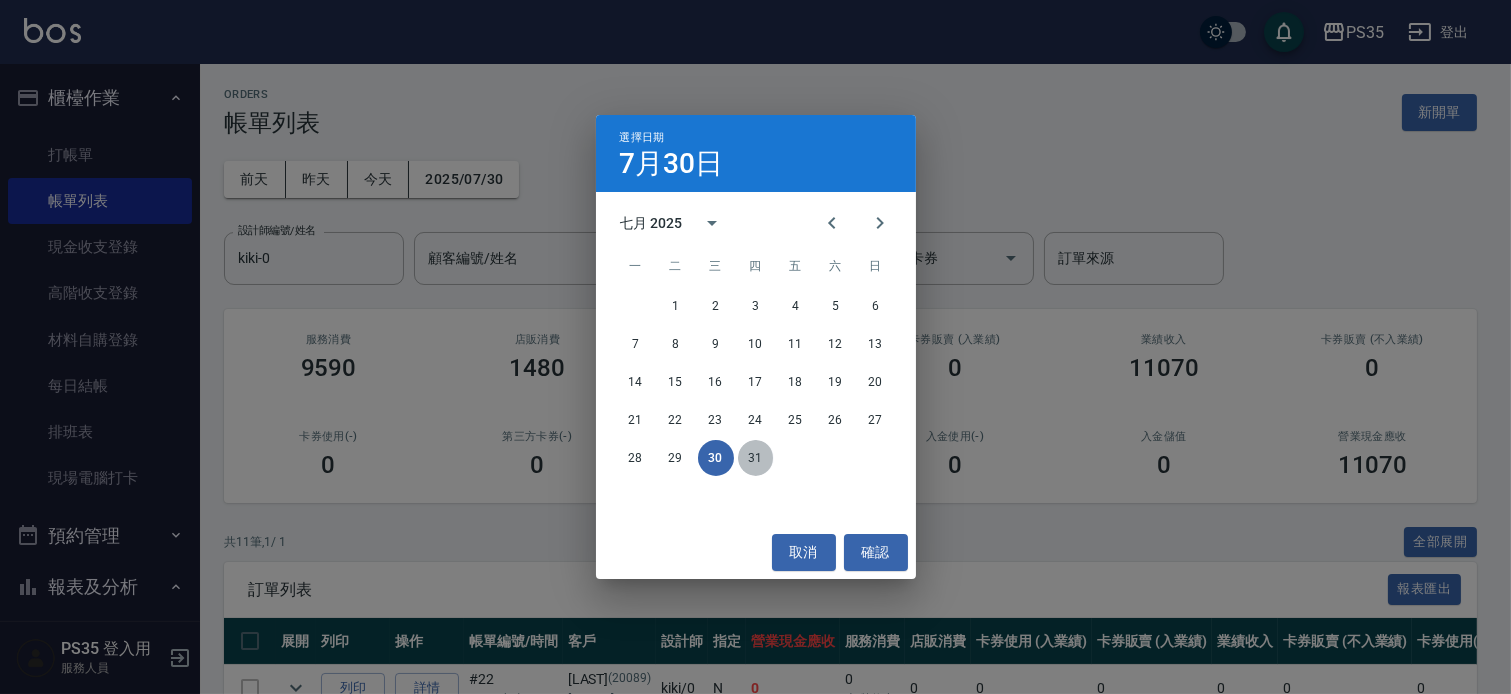 click on "31" at bounding box center [756, 458] 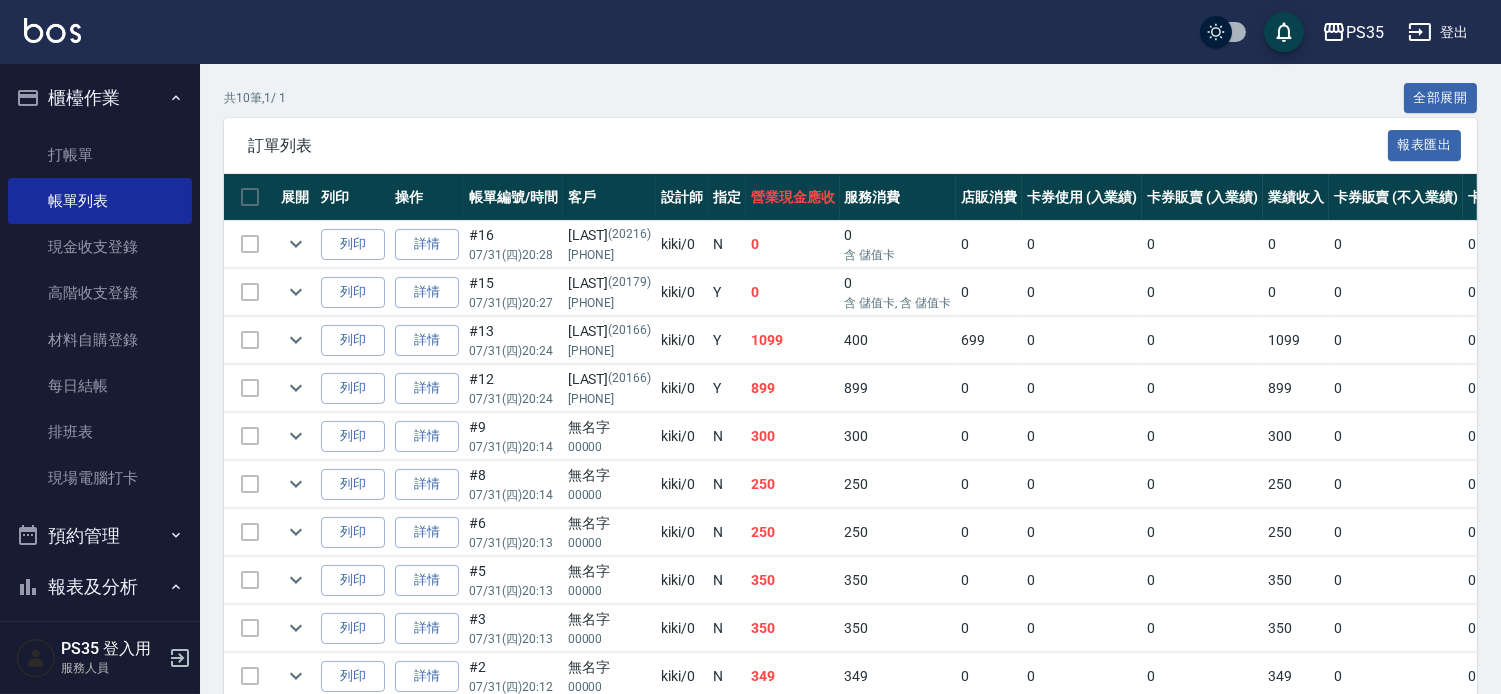 scroll, scrollTop: 555, scrollLeft: 0, axis: vertical 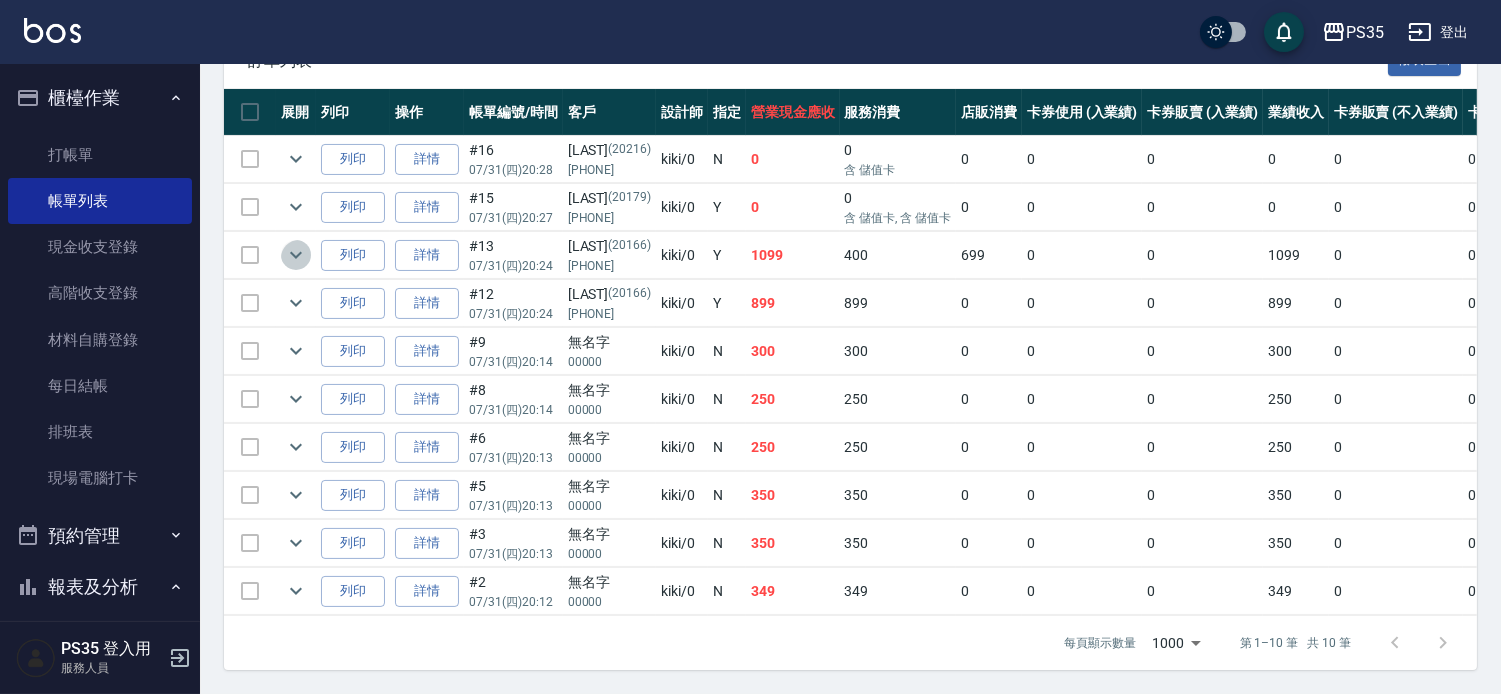 click 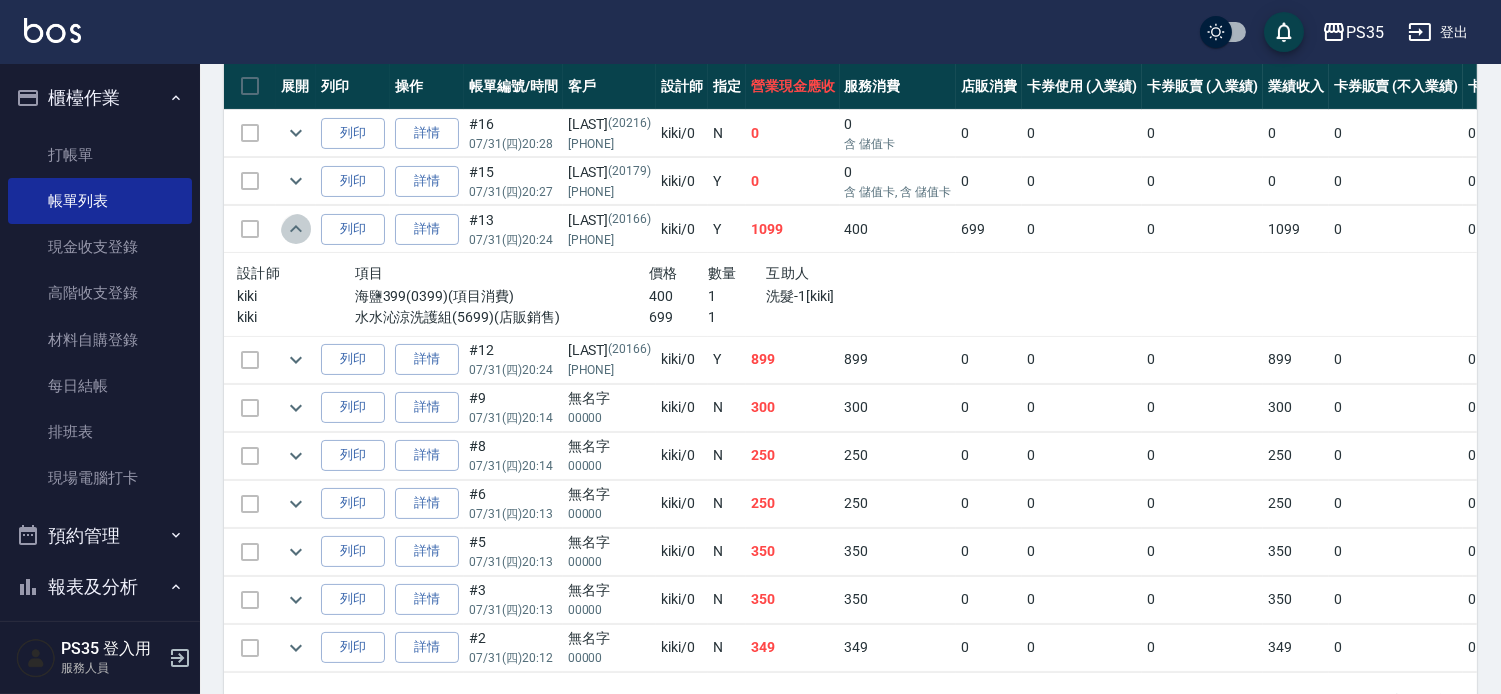 click 